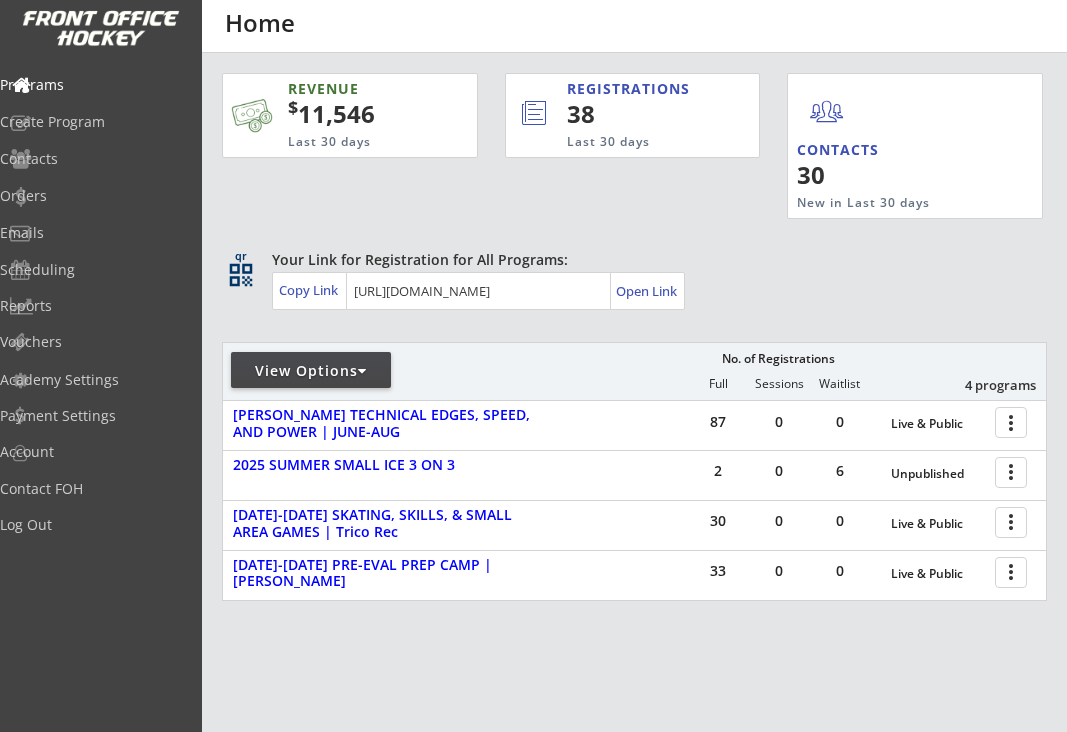 scroll, scrollTop: 0, scrollLeft: 0, axis: both 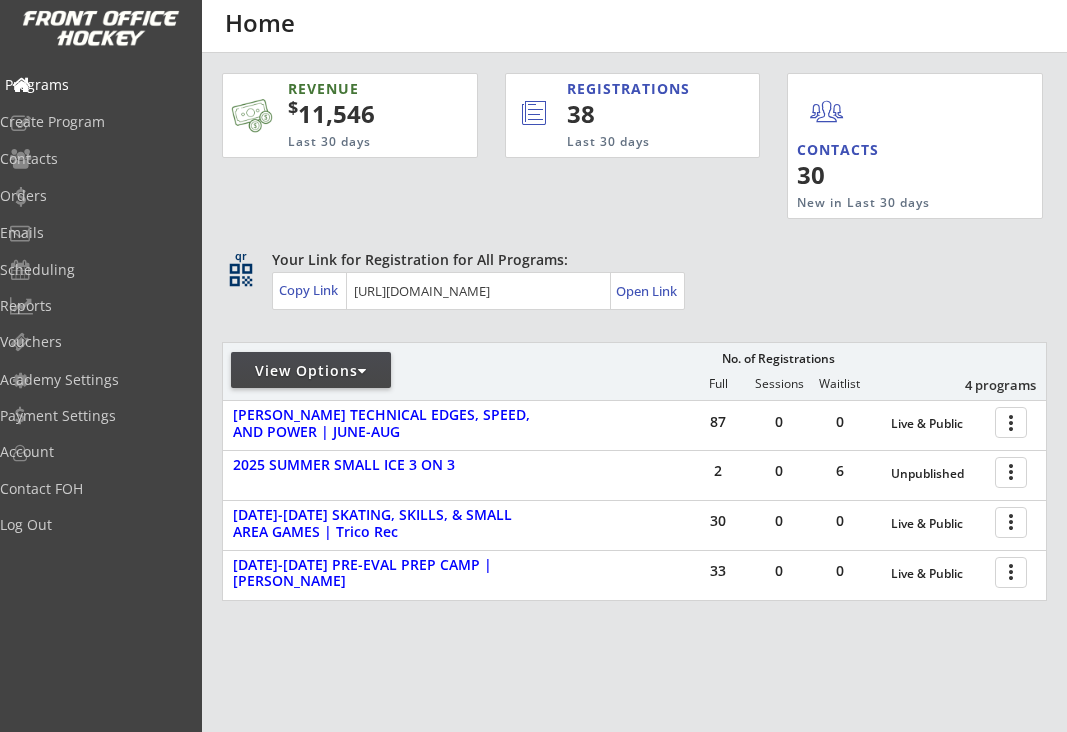 click on "Programs" at bounding box center (95, 85) 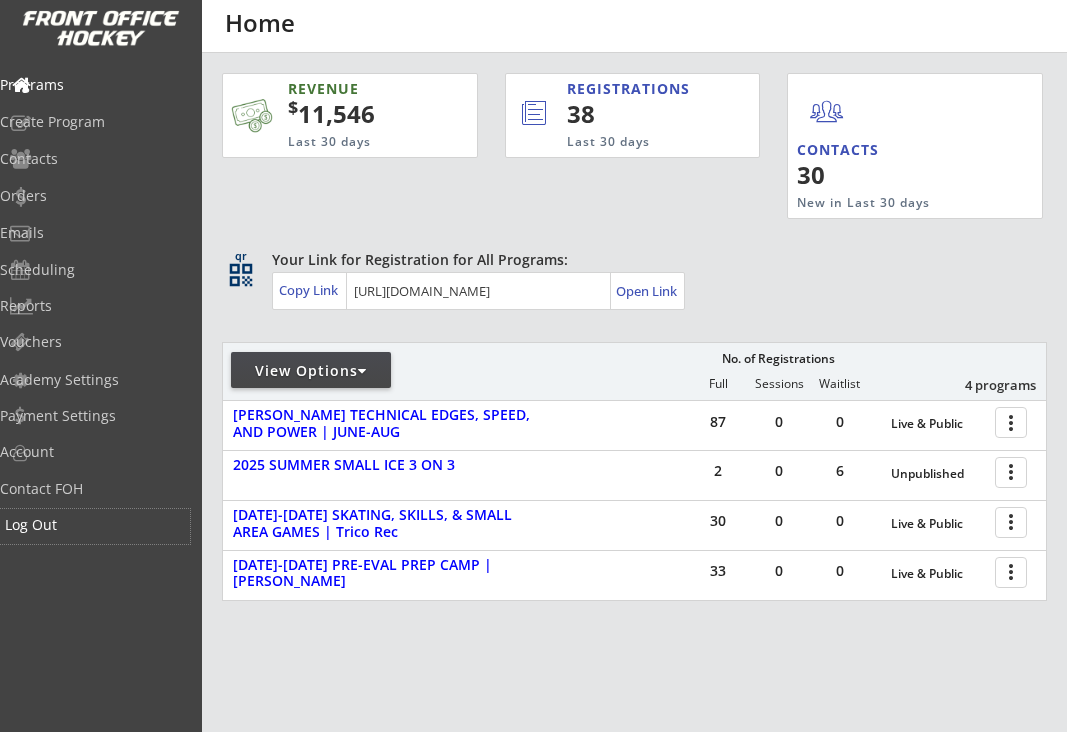click on "Log Out" at bounding box center [95, 525] 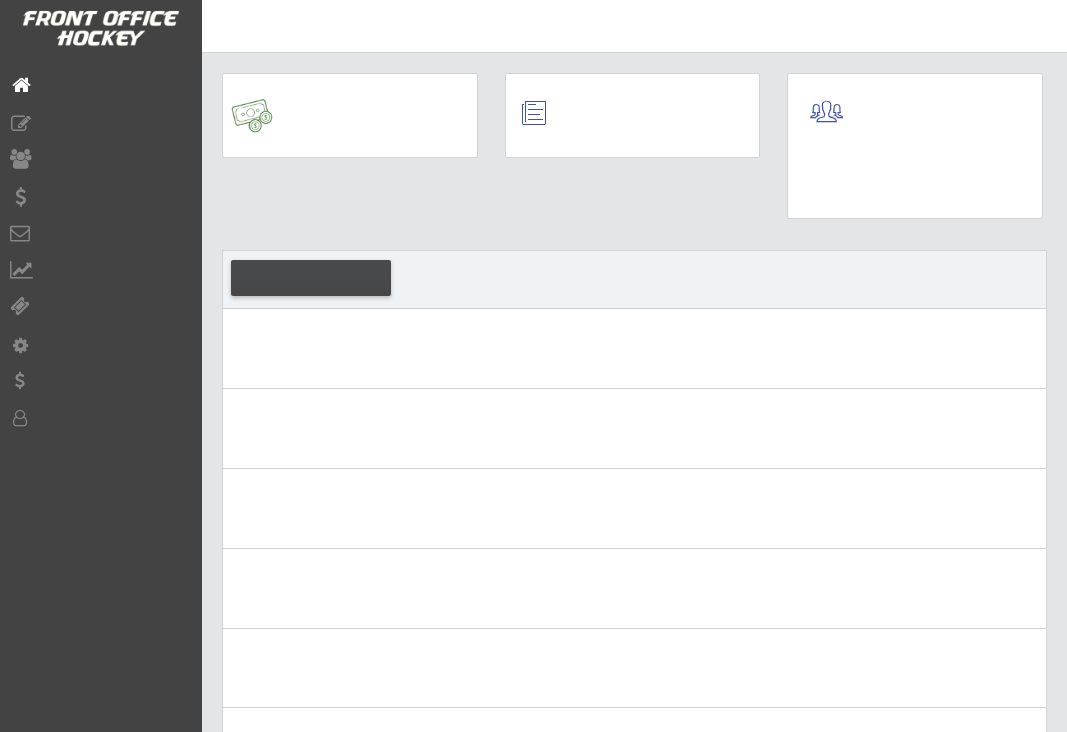 scroll, scrollTop: 0, scrollLeft: 0, axis: both 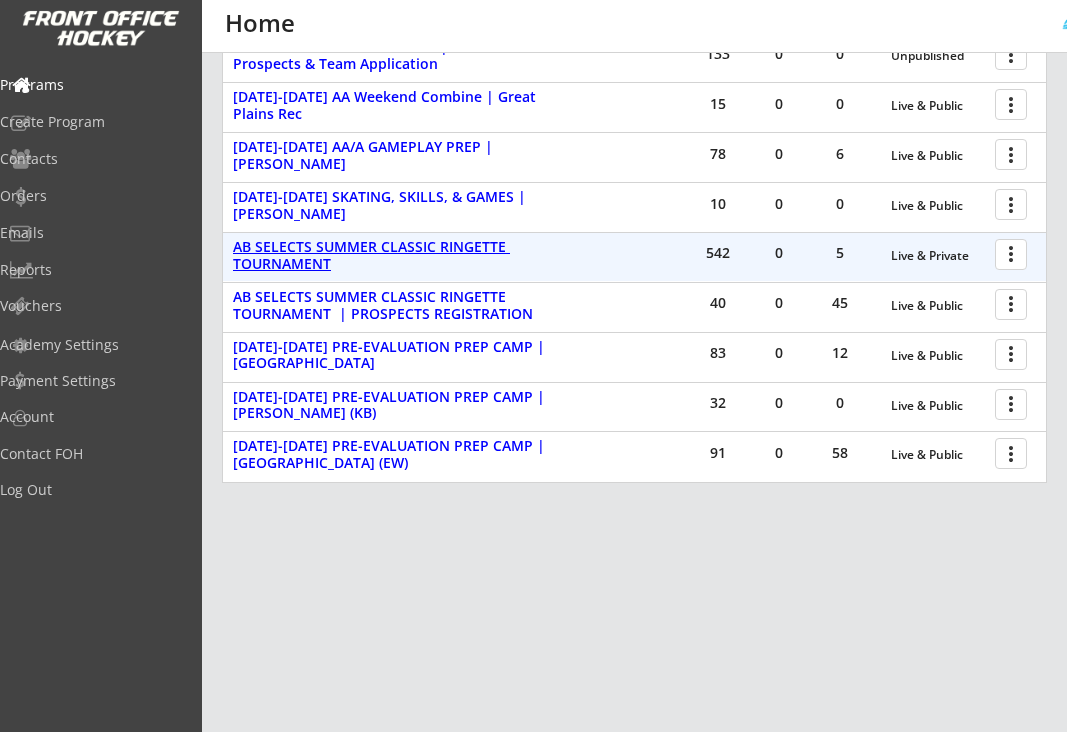 click on "AB SELECTS SUMMER CLASSIC RINGETTE TOURNAMENT" at bounding box center [389, 256] 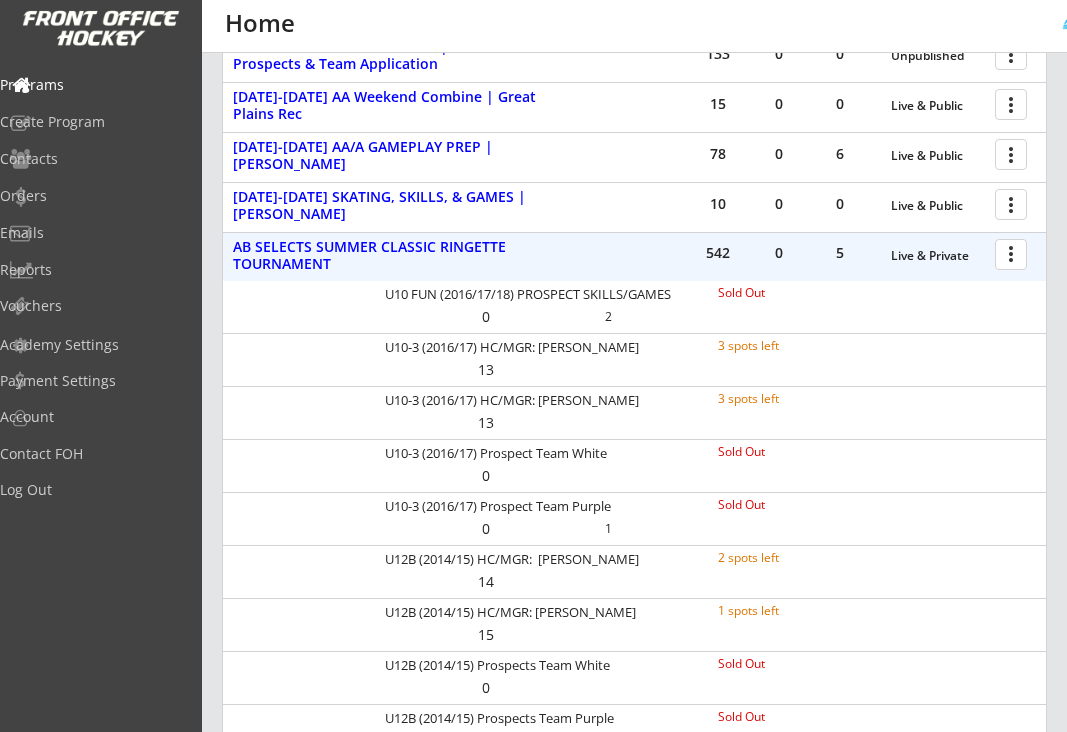 click at bounding box center (1014, 253) 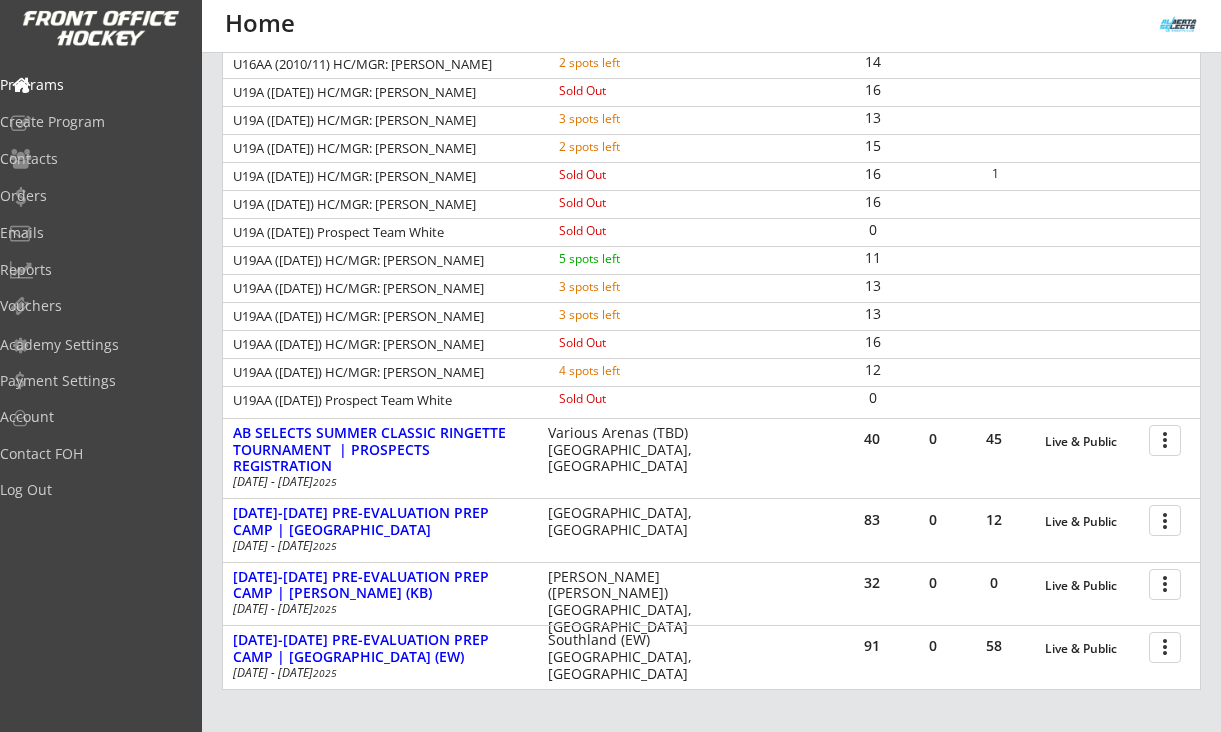 scroll, scrollTop: 1998, scrollLeft: 0, axis: vertical 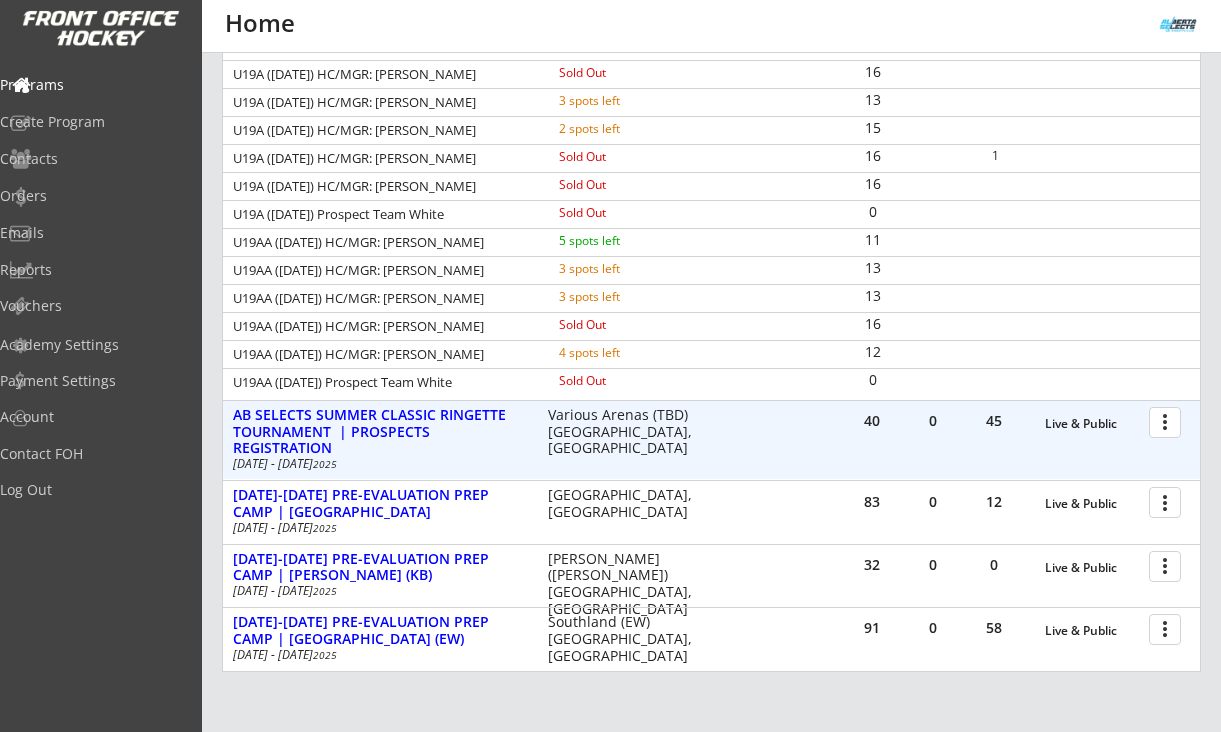 click on "40 0 45 Live & Public more_vert AB SELECTS SUMMER CLASSIC RINGETTE TOURNAMENT  | PROSPECTS REGISTRATION  Aug 22 - Aug 24    2025 Various Arenas (TBD)
Calgary, AB" at bounding box center (711, 440) 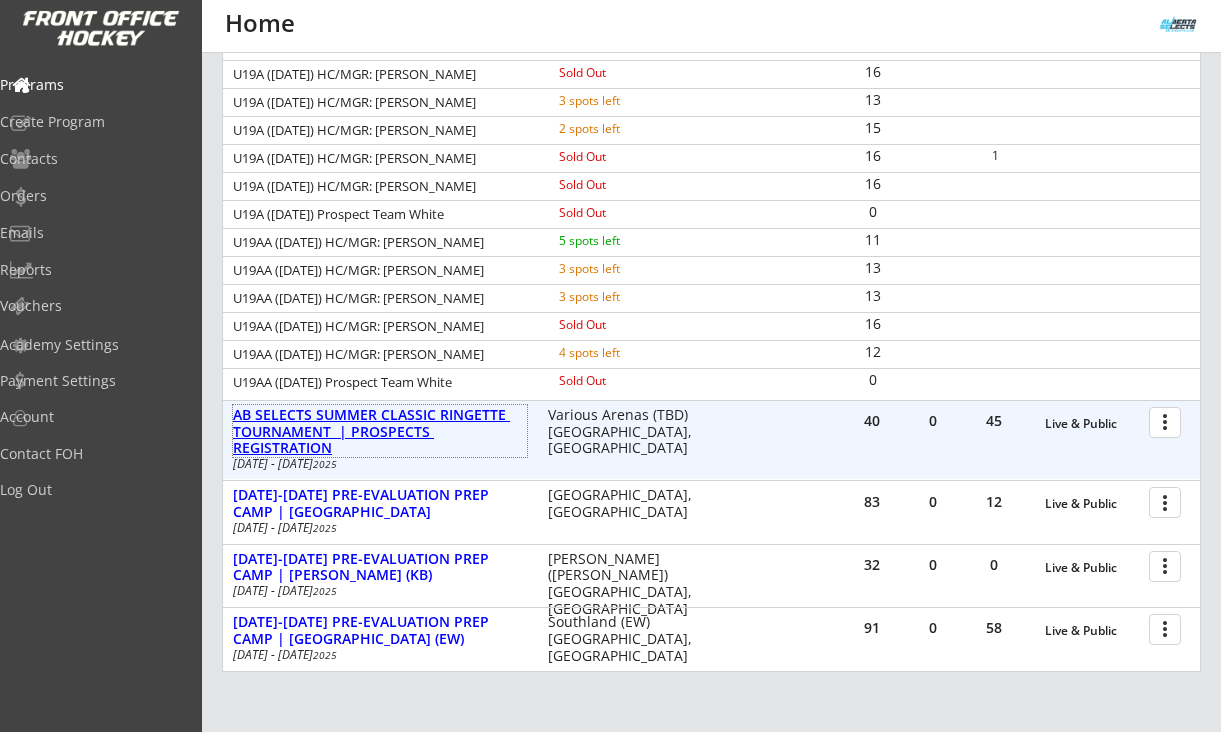 click on "AB SELECTS SUMMER CLASSIC RINGETTE TOURNAMENT  | PROSPECTS REGISTRATION" at bounding box center [380, 432] 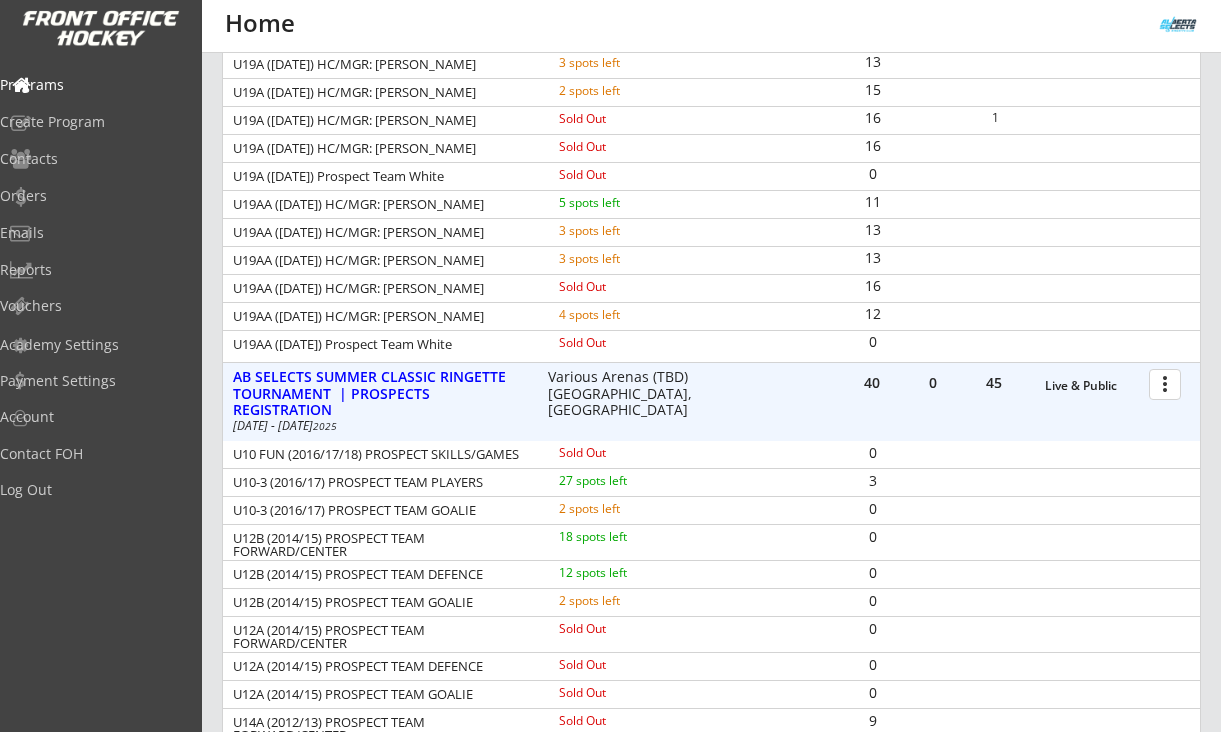 scroll, scrollTop: 2041, scrollLeft: 0, axis: vertical 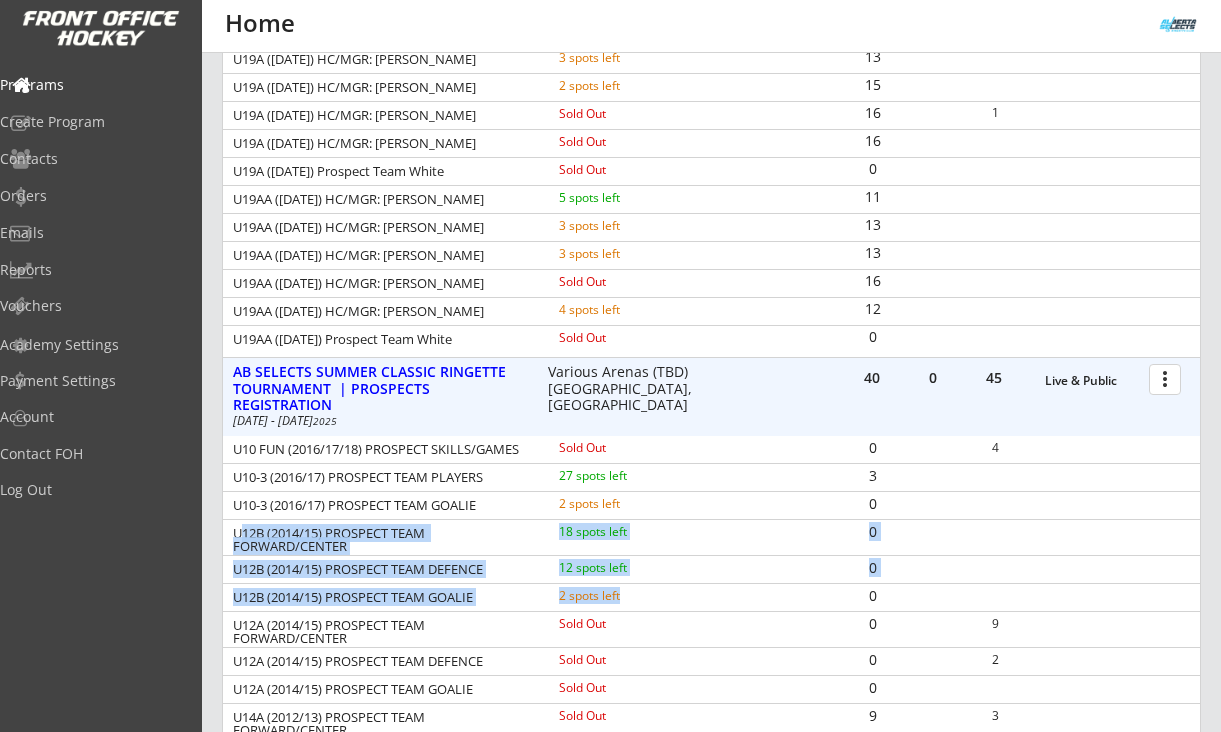 drag, startPoint x: 238, startPoint y: 533, endPoint x: 651, endPoint y: 591, distance: 417.05276 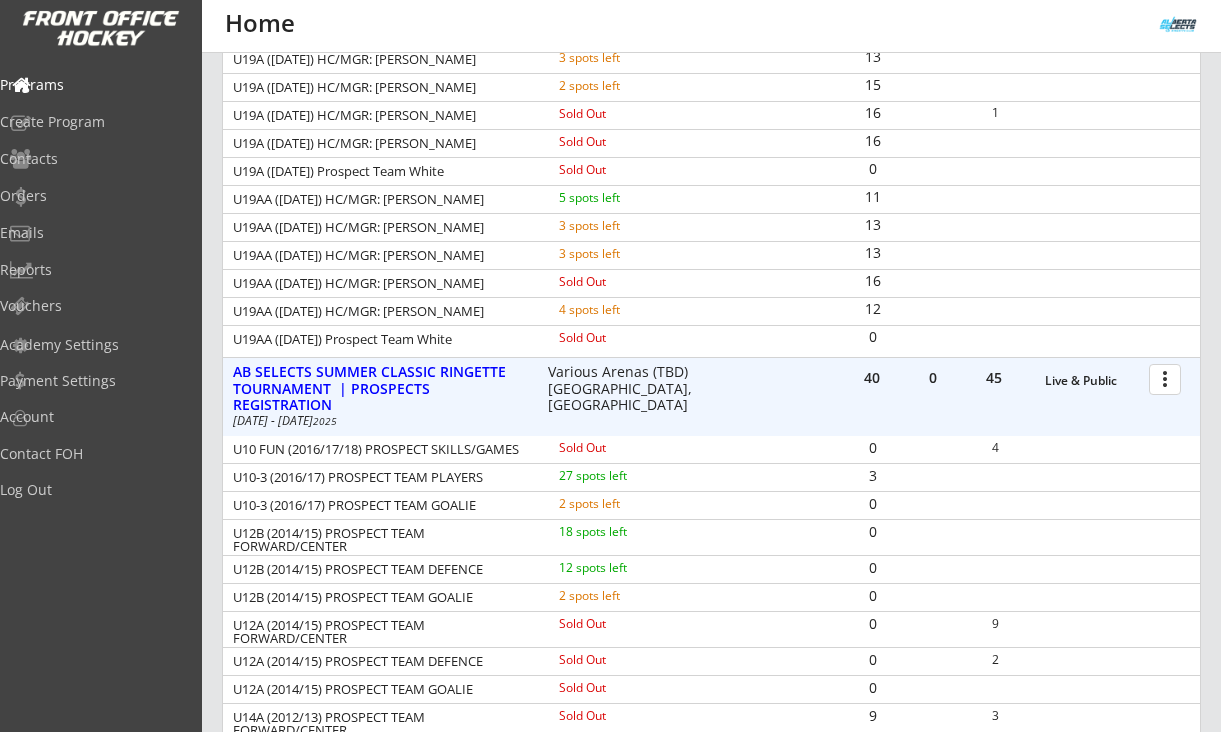 click on "0" at bounding box center (872, 596) 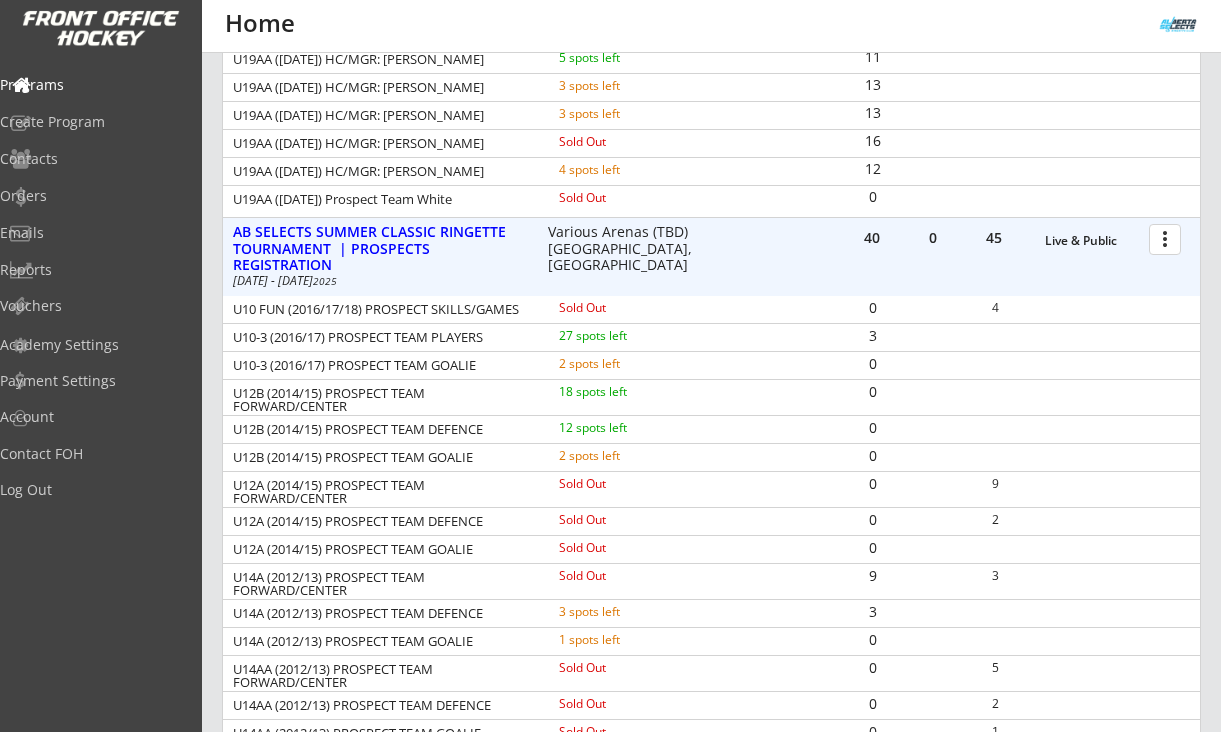 scroll, scrollTop: 2278, scrollLeft: 0, axis: vertical 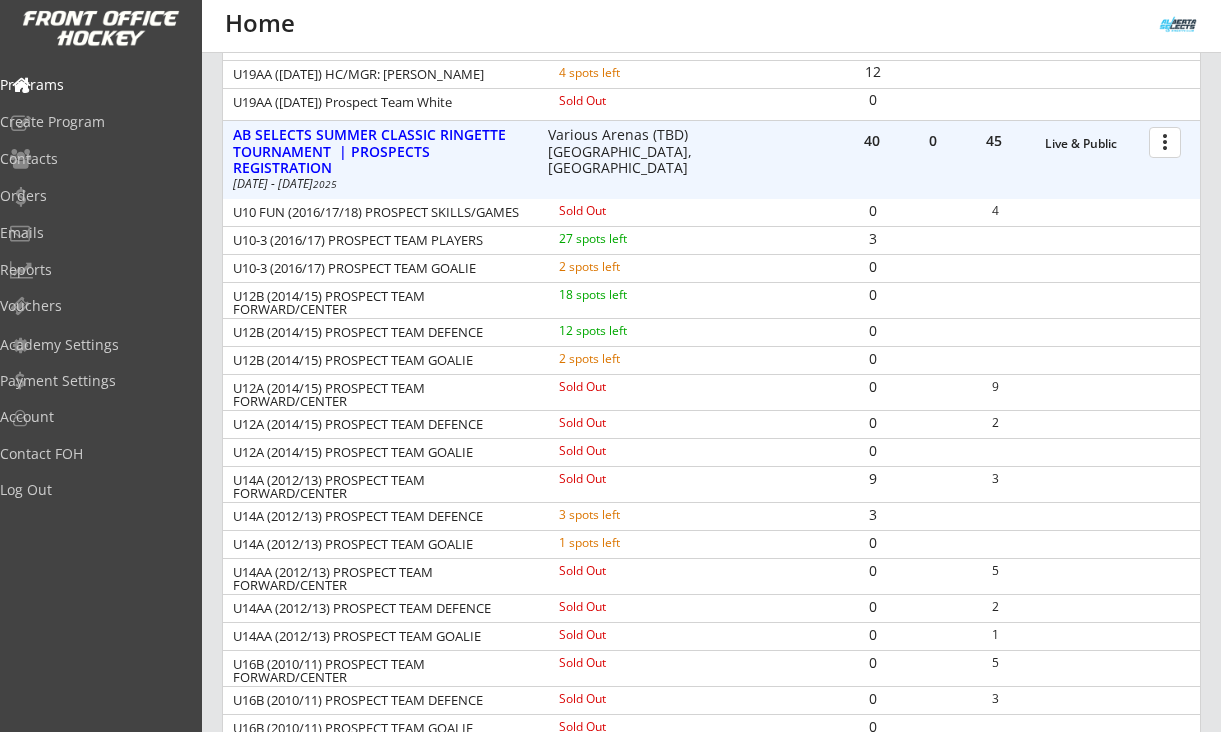 drag, startPoint x: 236, startPoint y: 483, endPoint x: 497, endPoint y: 541, distance: 267.3668 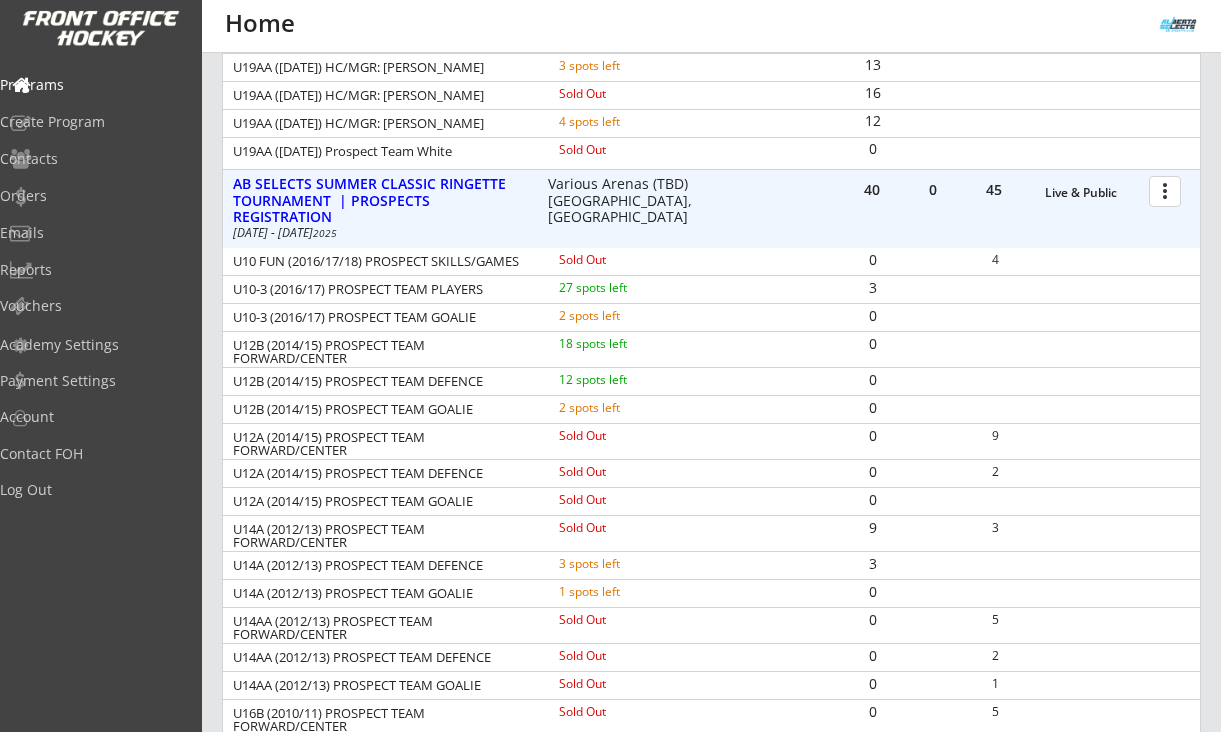 scroll, scrollTop: 2228, scrollLeft: 0, axis: vertical 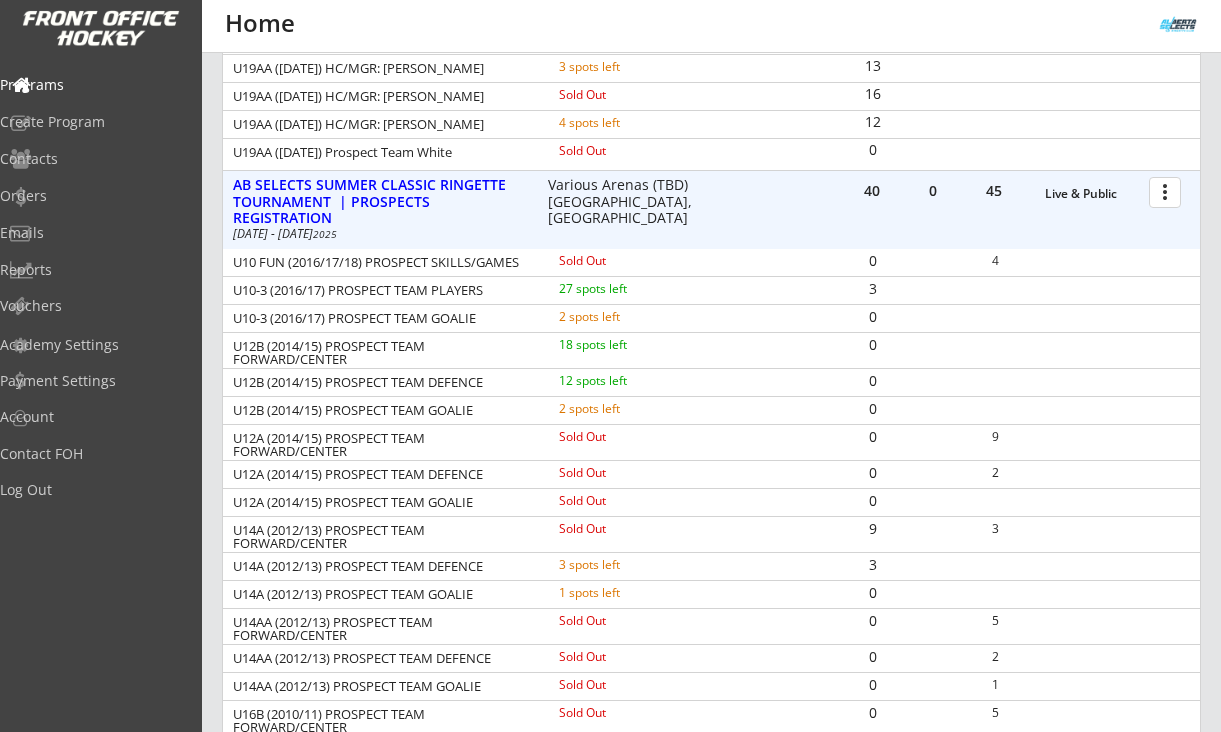 click on "U14A (2012/13) PROSPECT TEAM FORWARD/CENTER" at bounding box center (382, 537) 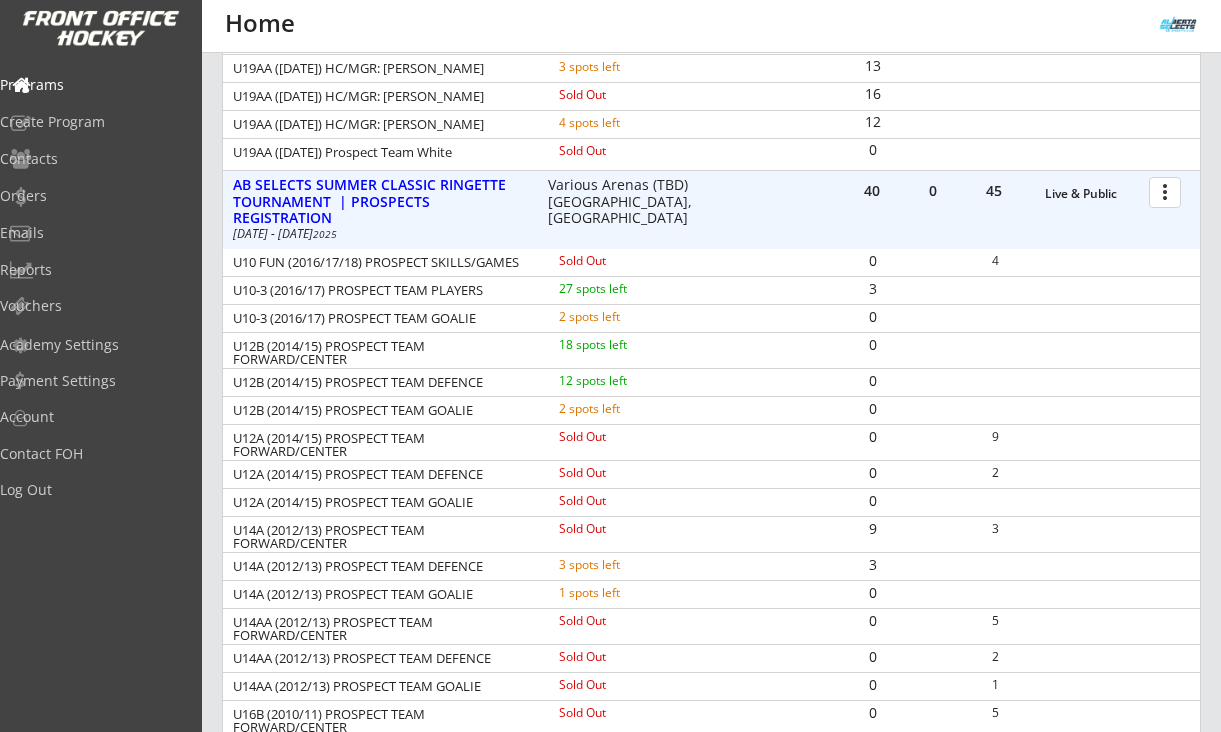 drag, startPoint x: 236, startPoint y: 530, endPoint x: 492, endPoint y: 592, distance: 263.40085 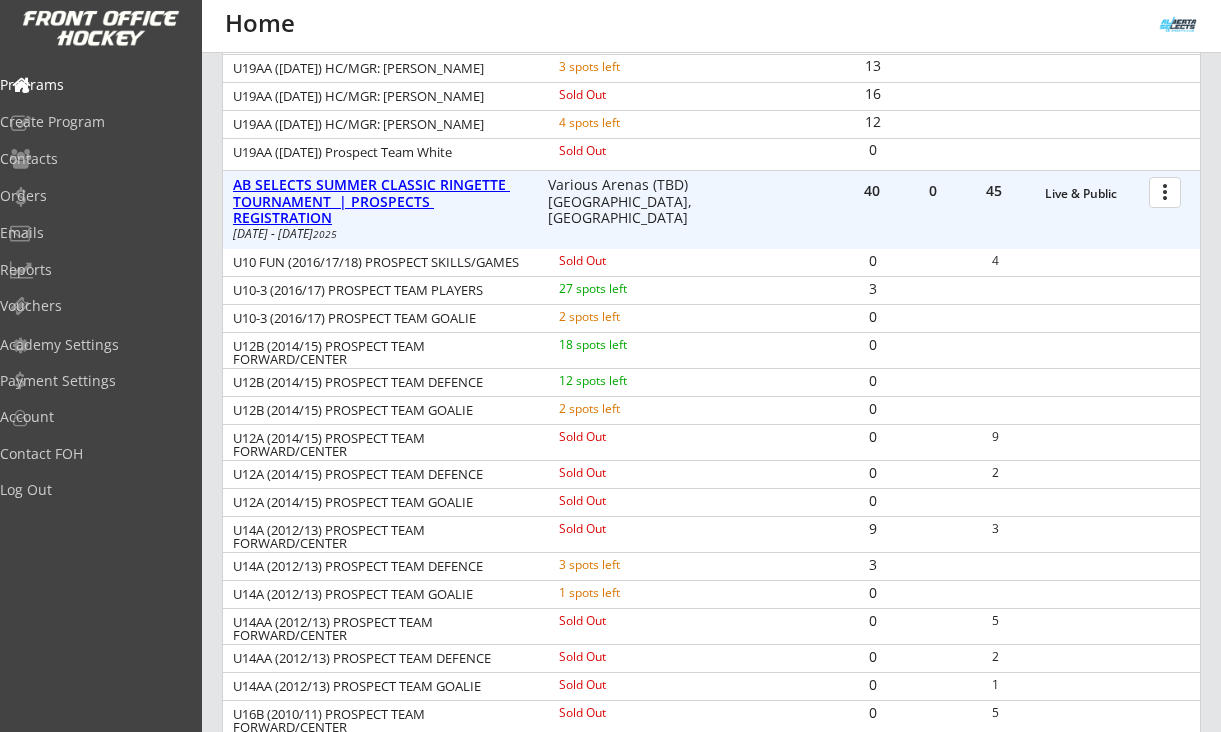 click on "AB SELECTS SUMMER CLASSIC RINGETTE TOURNAMENT  | PROSPECTS REGISTRATION" at bounding box center [380, 202] 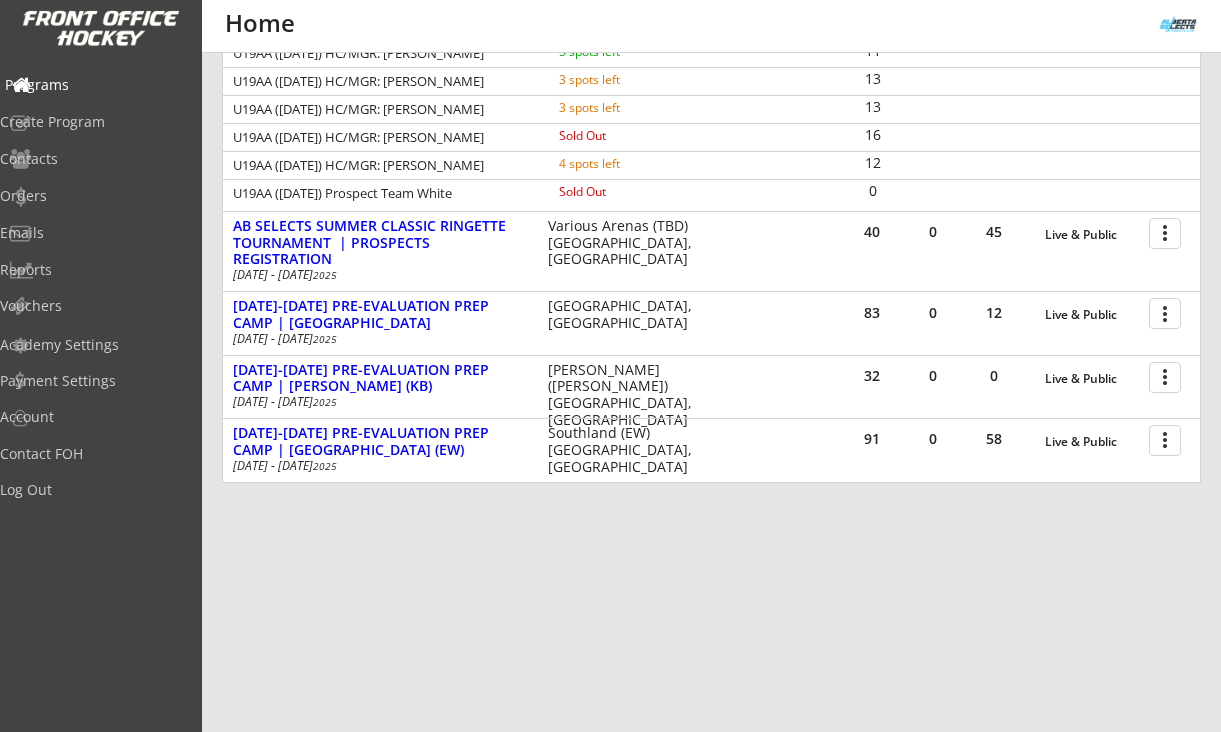 click on "Programs" at bounding box center [95, 85] 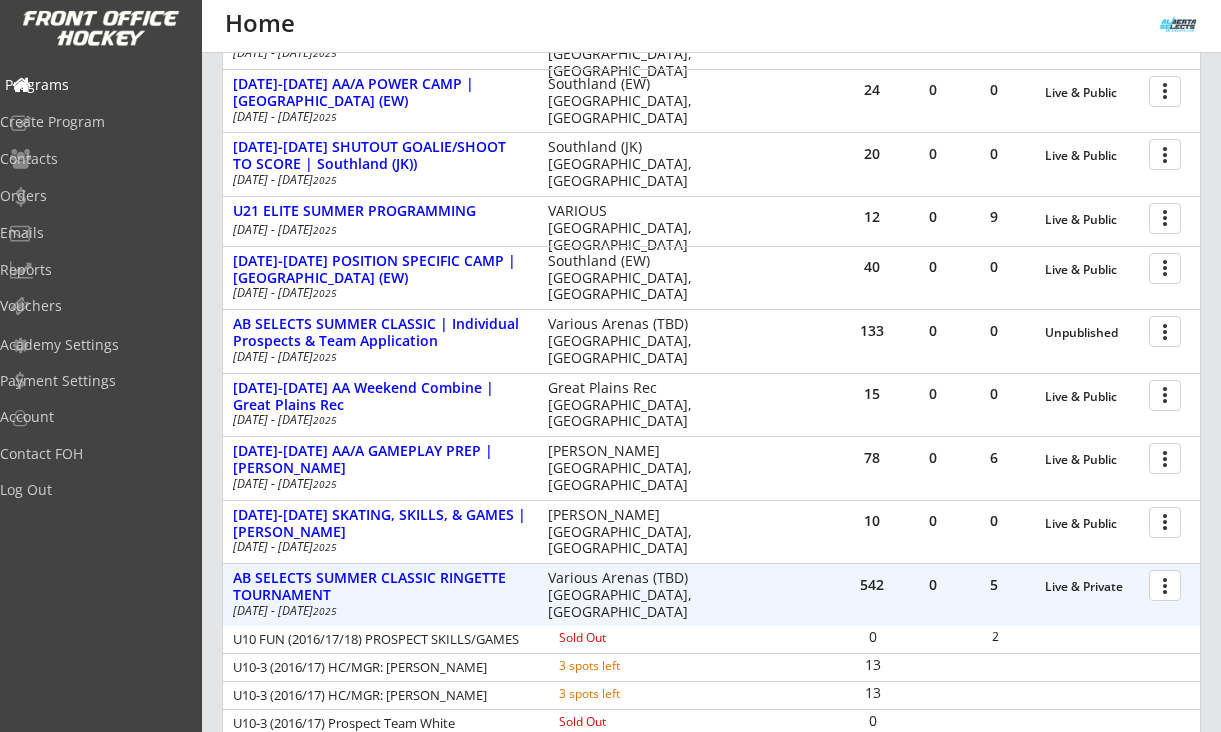 scroll, scrollTop: 0, scrollLeft: 0, axis: both 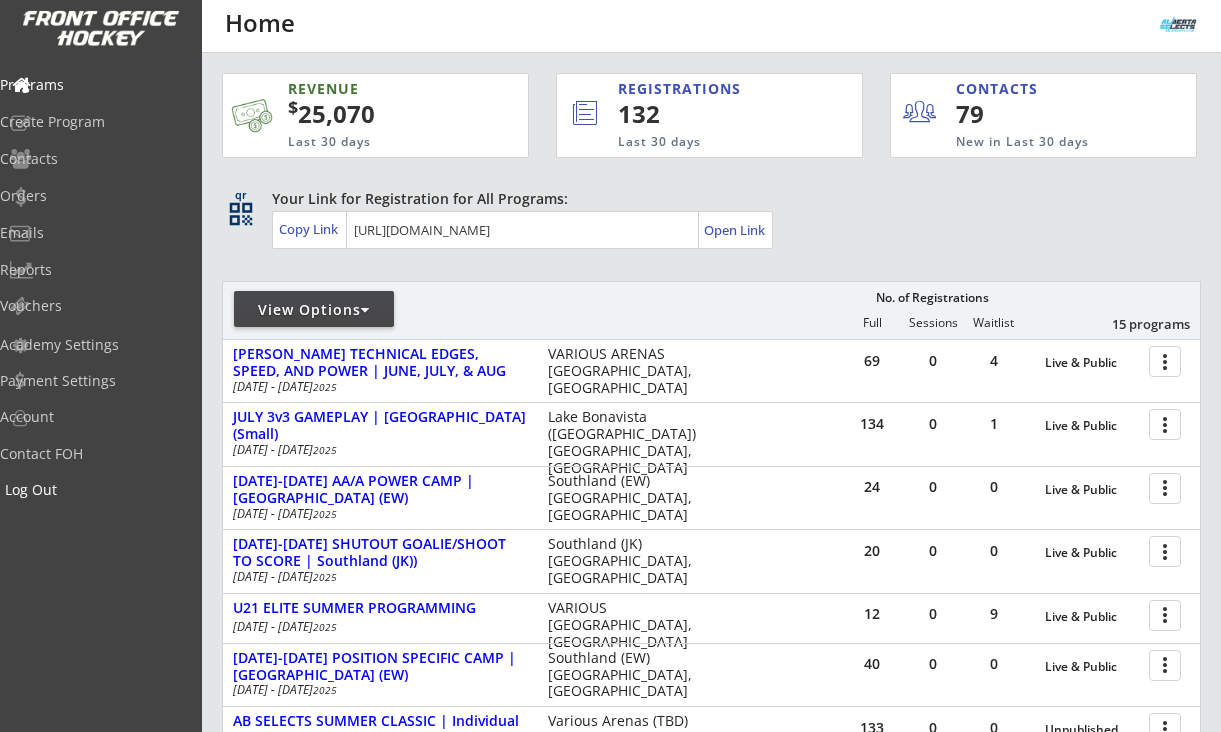 click on "Log Out" at bounding box center [95, 490] 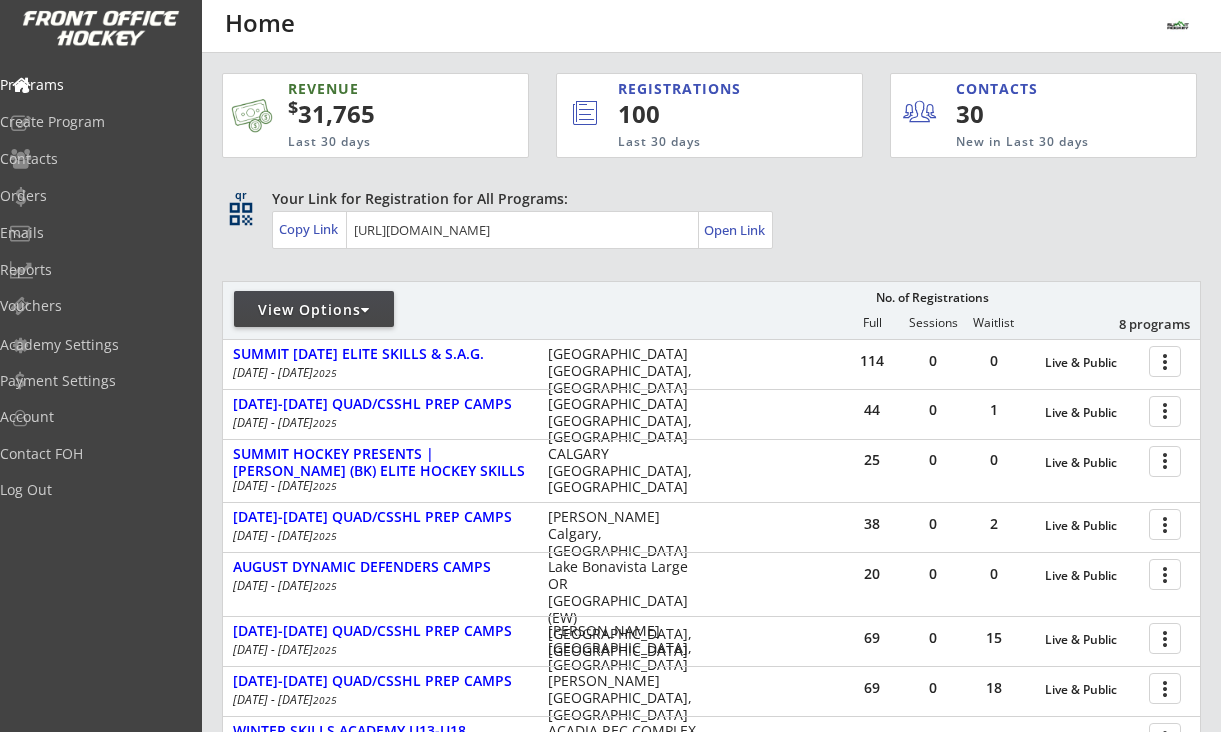 scroll, scrollTop: 0, scrollLeft: 0, axis: both 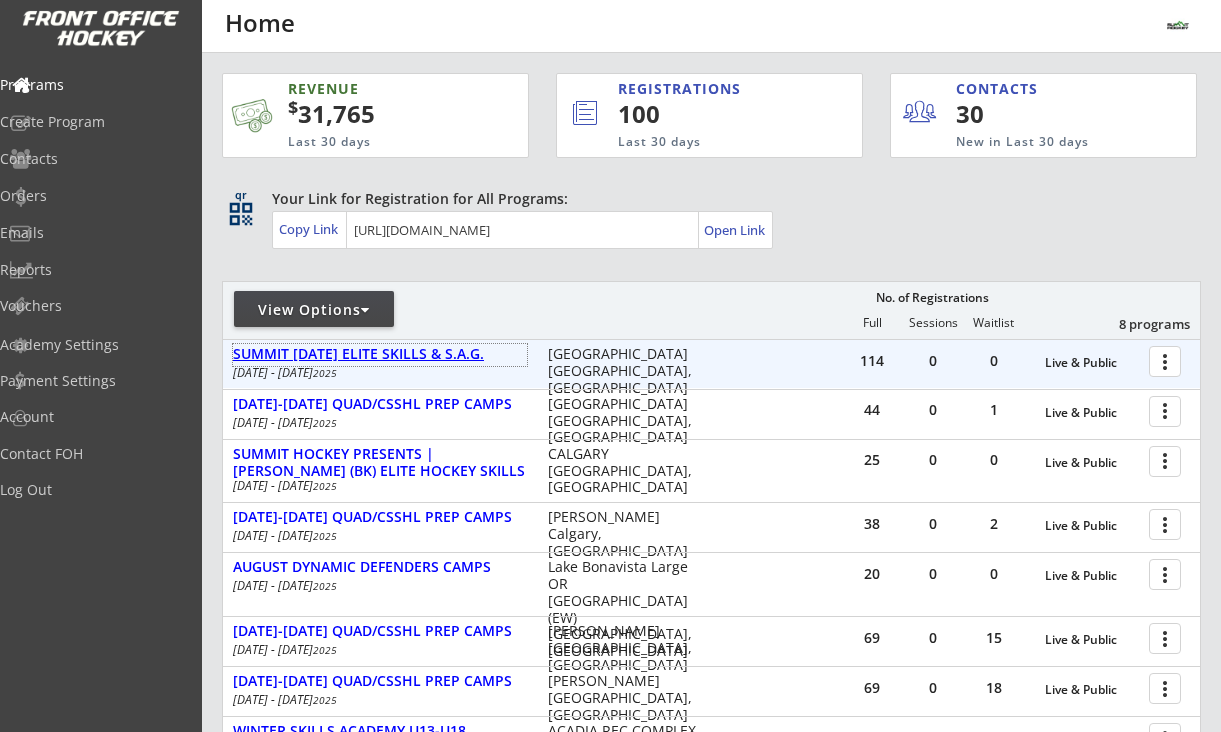 click on "SUMMIT [DATE] ELITE SKILLS & S.A.G." at bounding box center (380, 354) 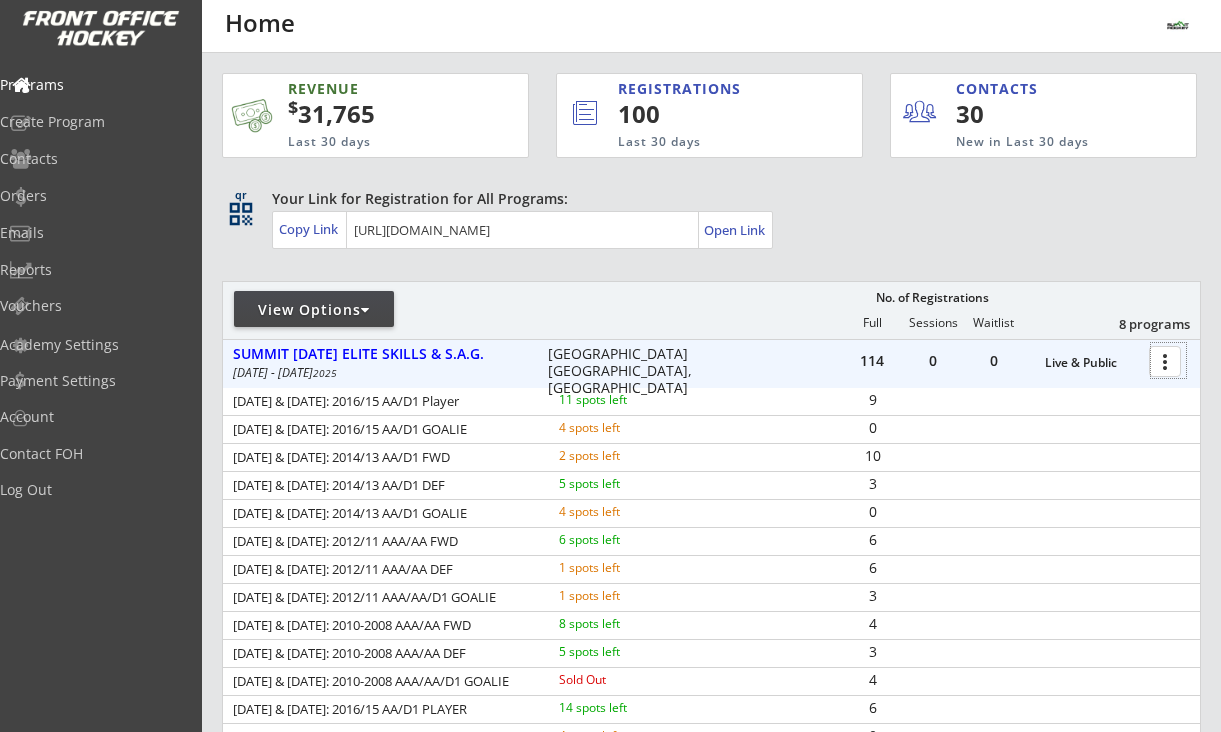 click at bounding box center (1168, 360) 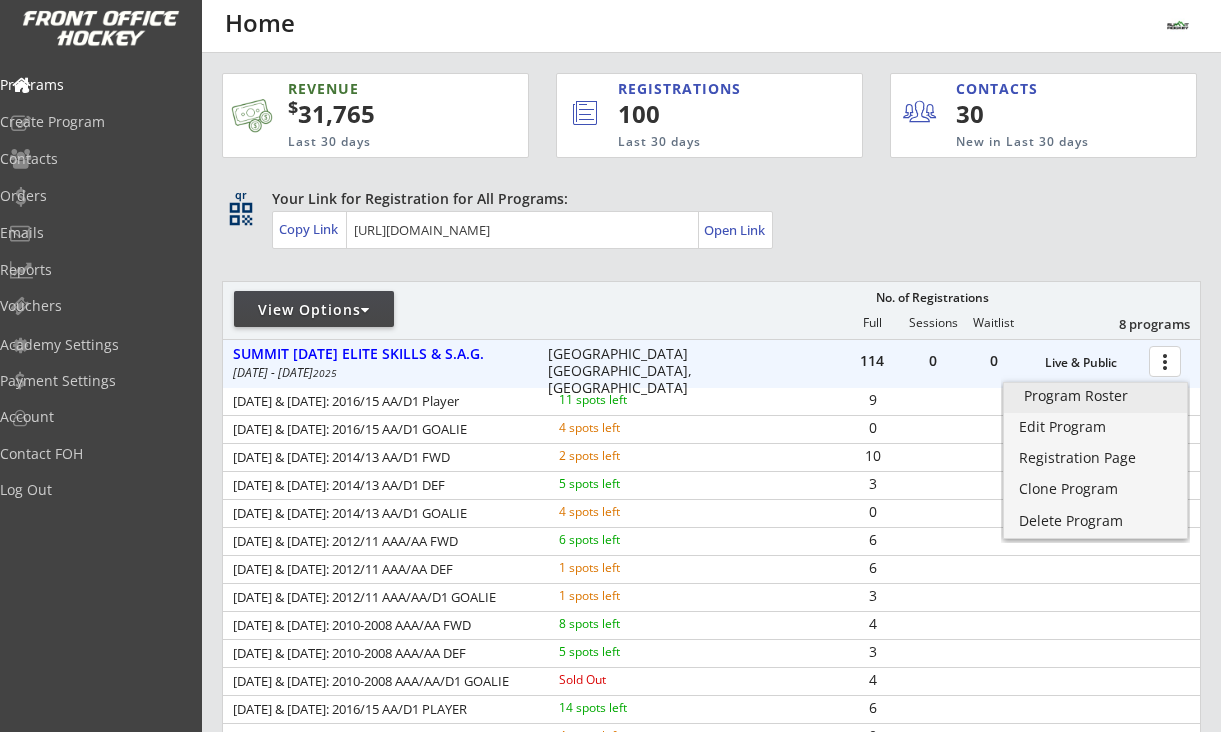 click on "Program Roster" at bounding box center (1095, 396) 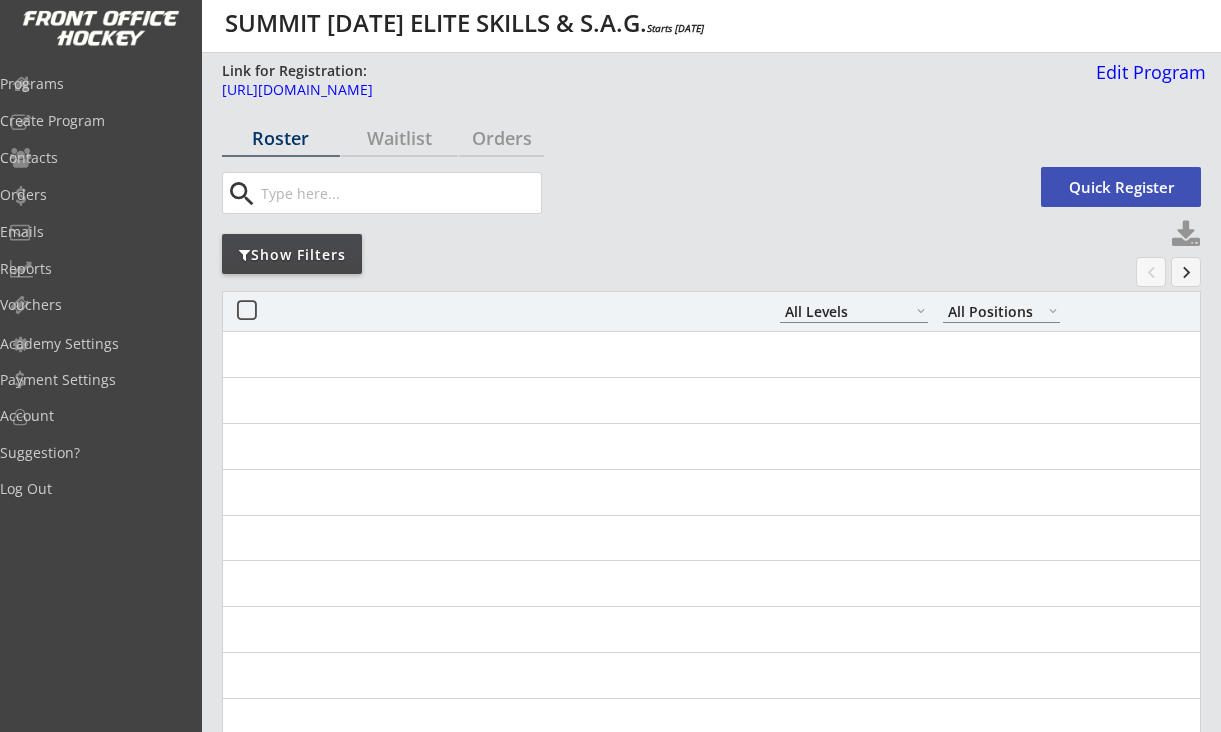 select on ""All Levels"" 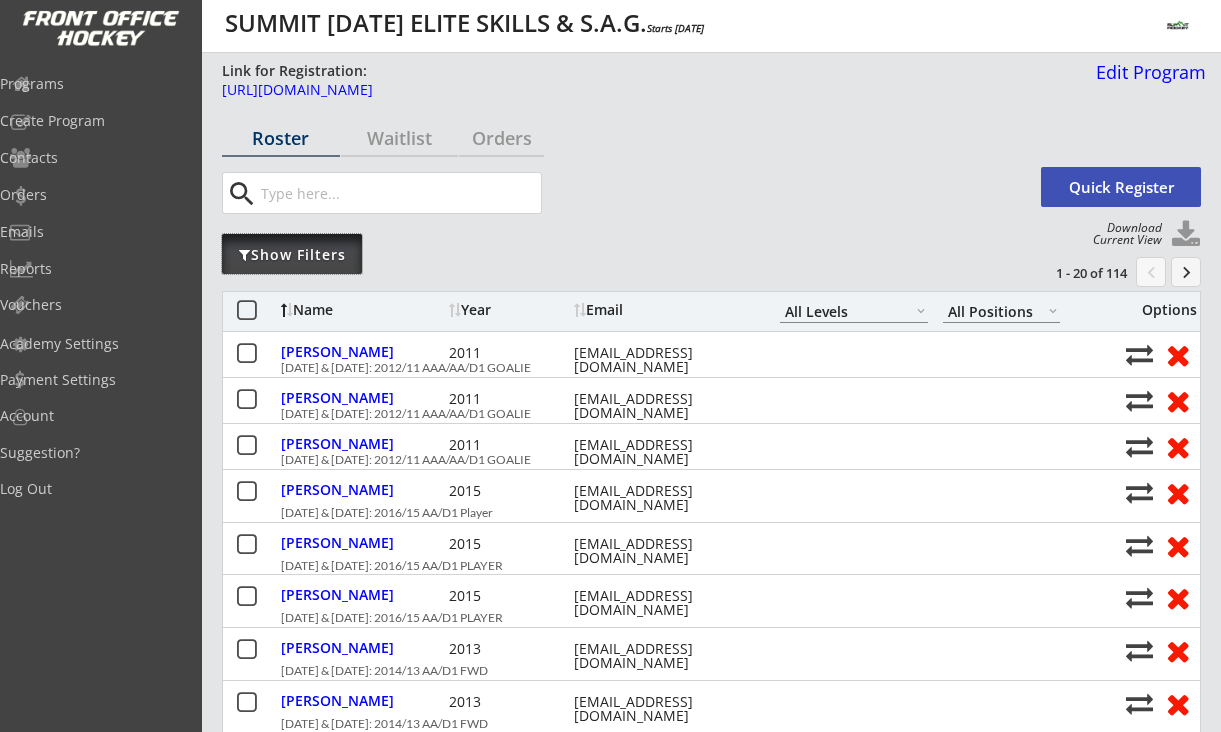 click on "Show Filters" at bounding box center [292, 255] 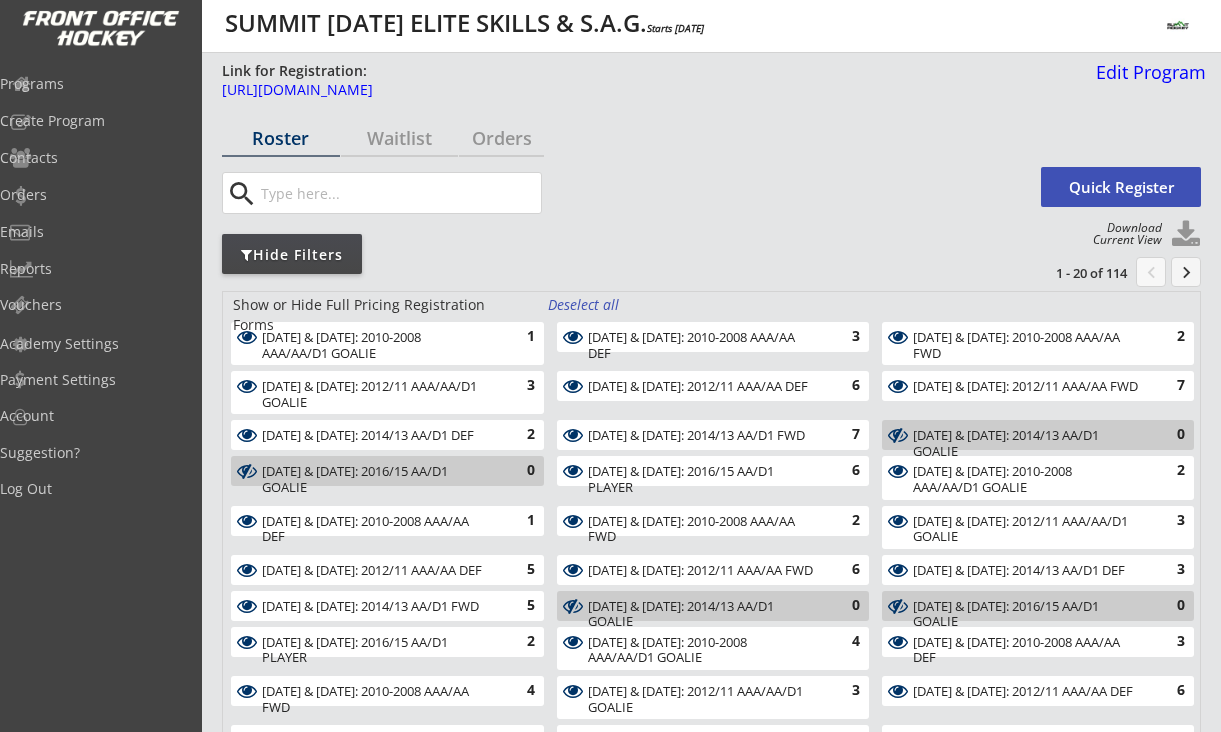 click on "Deselect all" at bounding box center (585, 305) 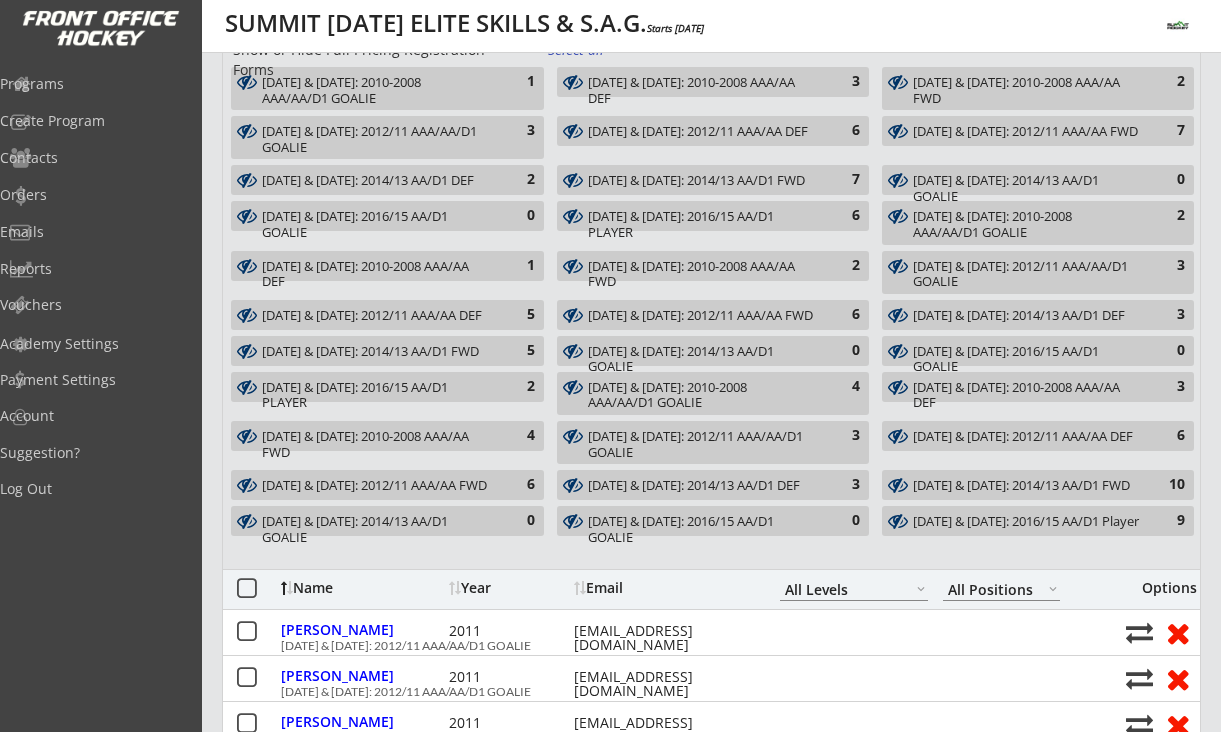 scroll, scrollTop: 263, scrollLeft: 0, axis: vertical 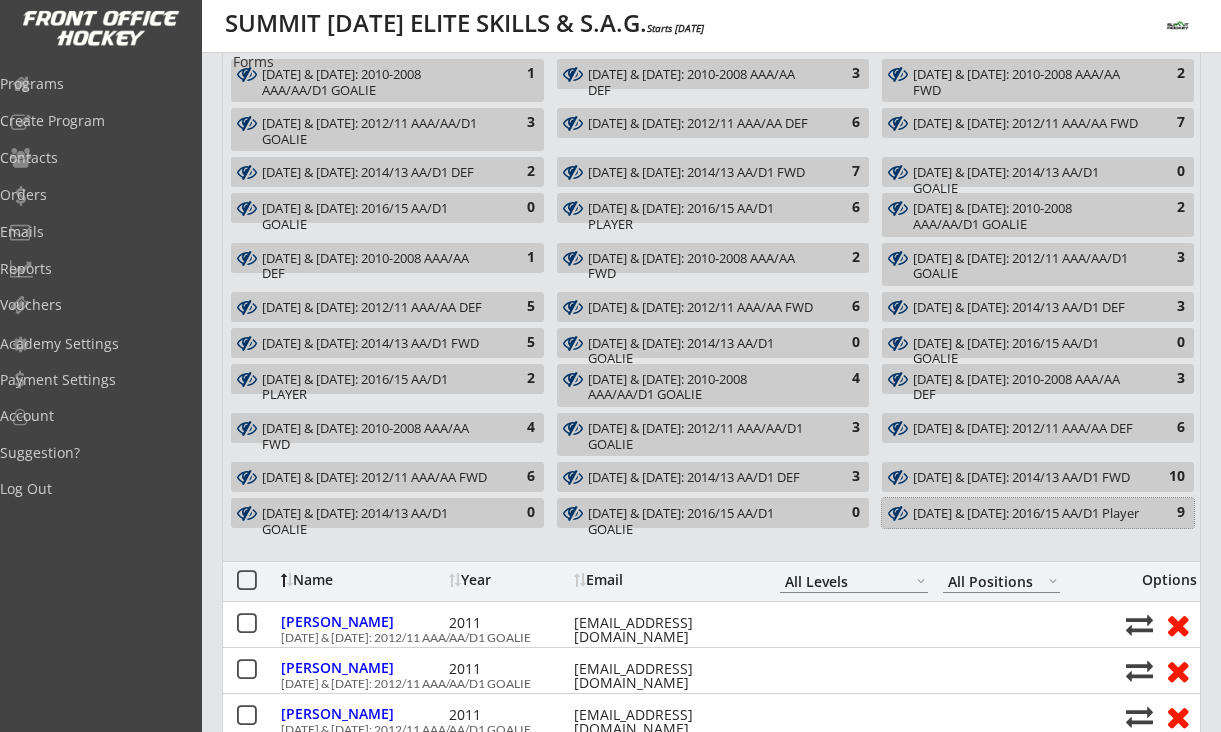 click on "July 7 & 9: 2016/15 AA/D1 Player" at bounding box center [1026, 514] 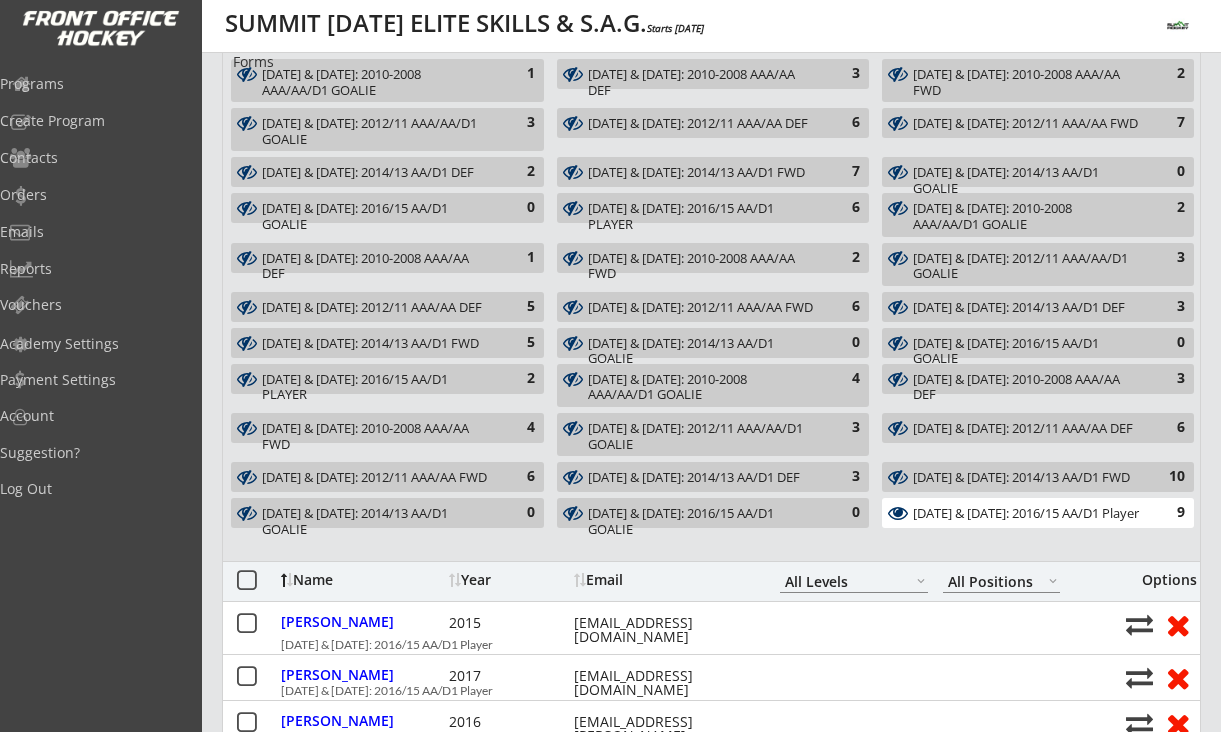 click on "July 7 & 9: 2016/15 AA/D1 GOALIE" at bounding box center [702, 521] 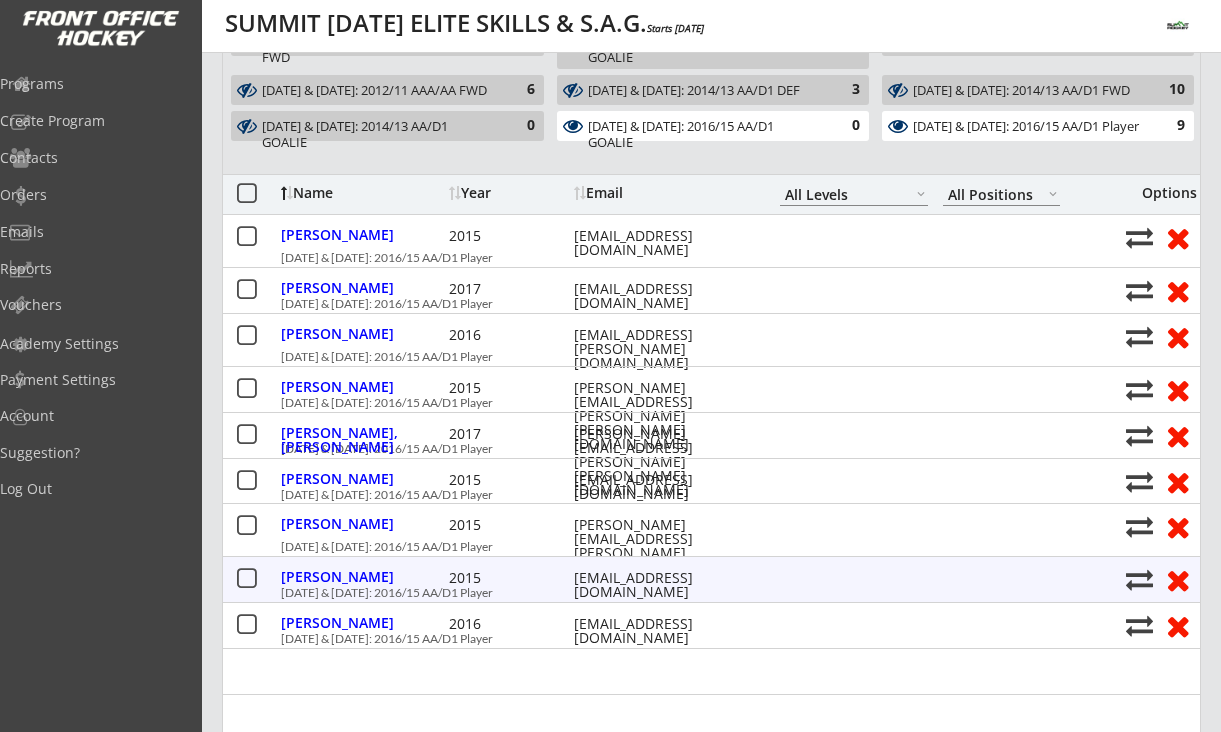 scroll, scrollTop: 648, scrollLeft: 0, axis: vertical 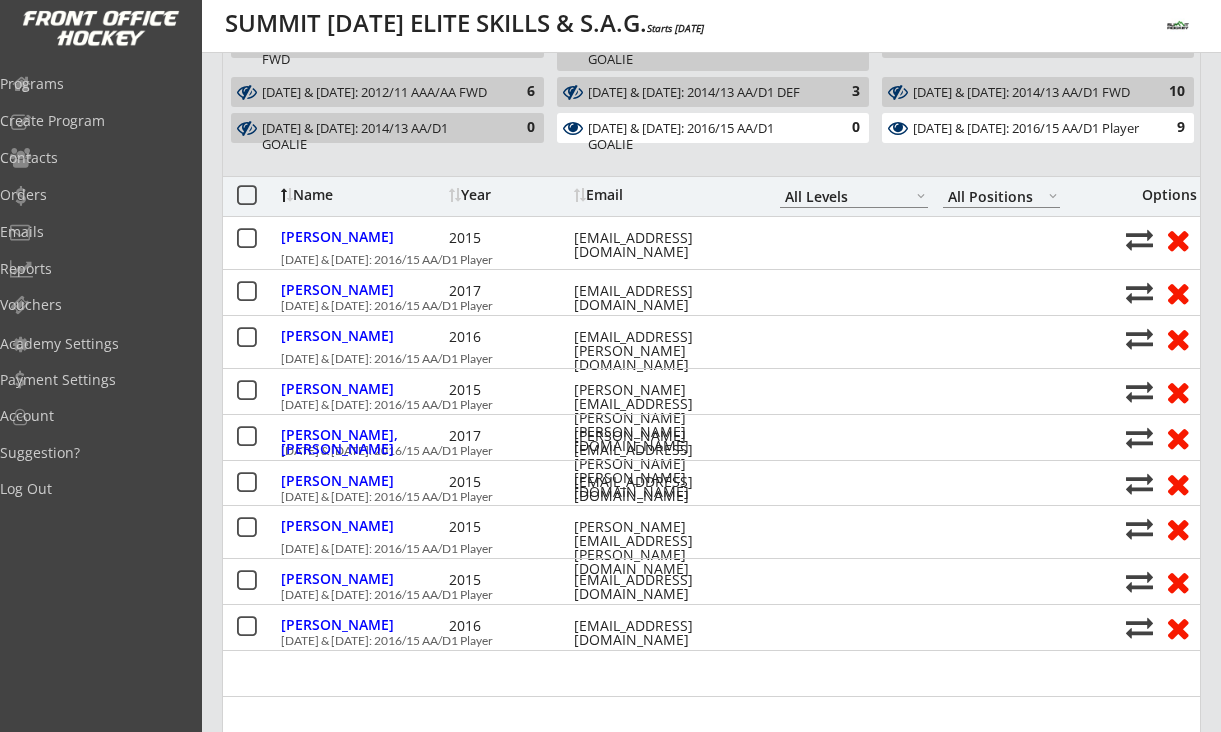 click at bounding box center (246, 196) 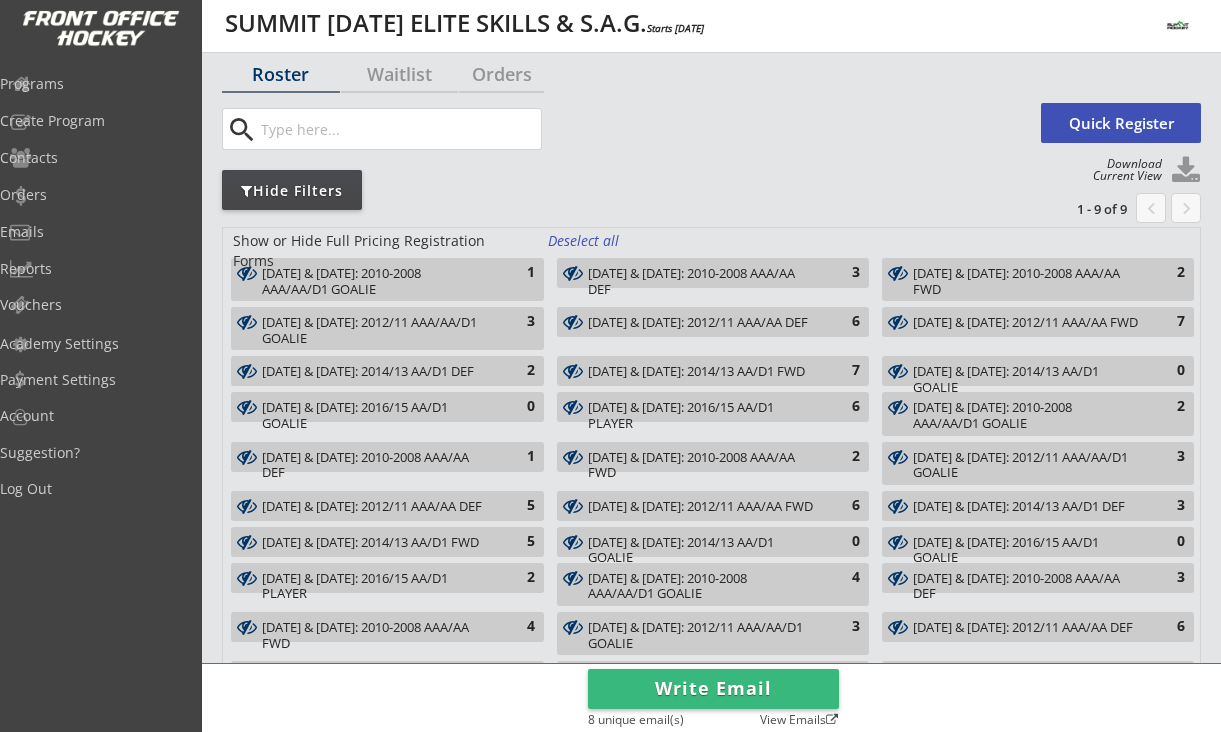 scroll, scrollTop: 50, scrollLeft: 0, axis: vertical 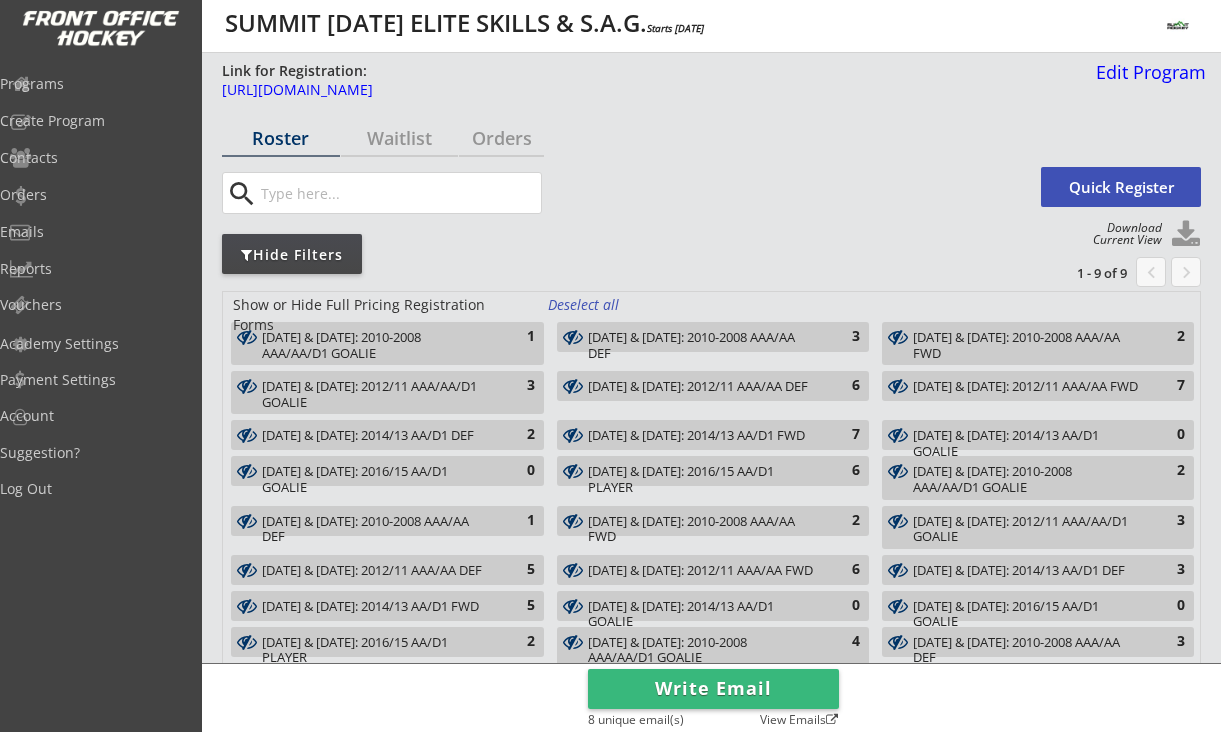 click at bounding box center [1186, 235] 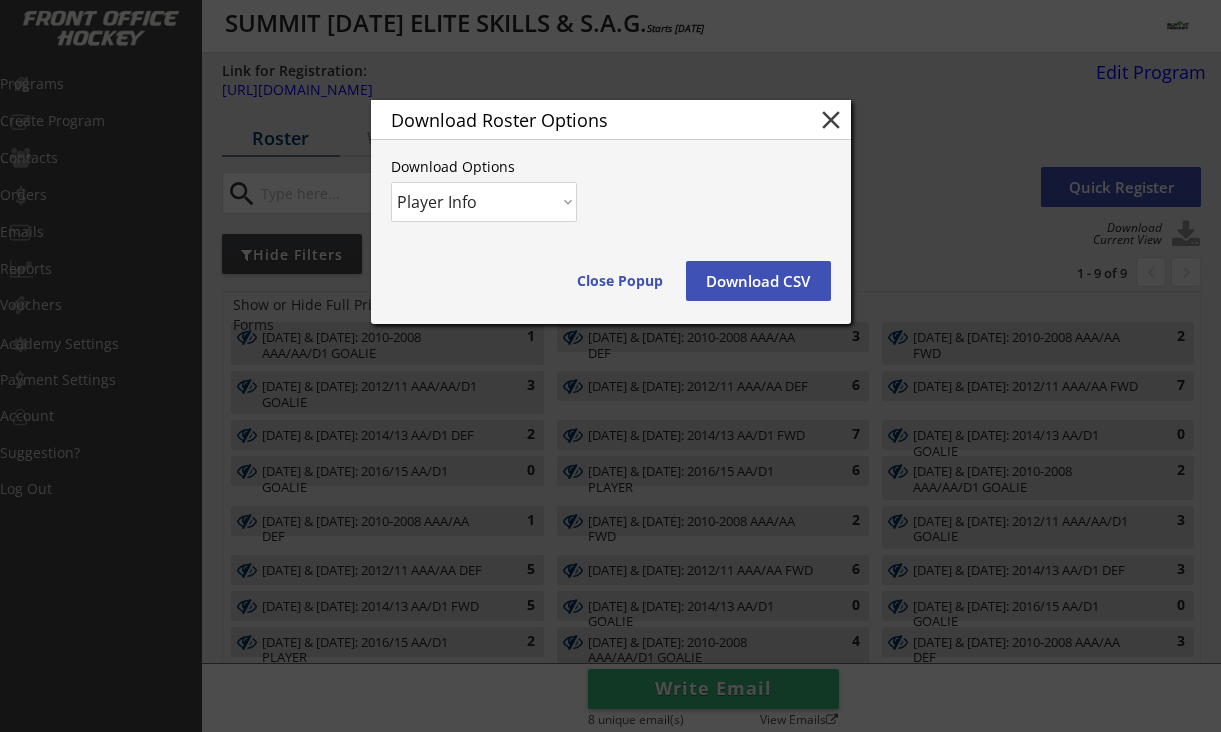 click on "Download CSV" at bounding box center (758, 281) 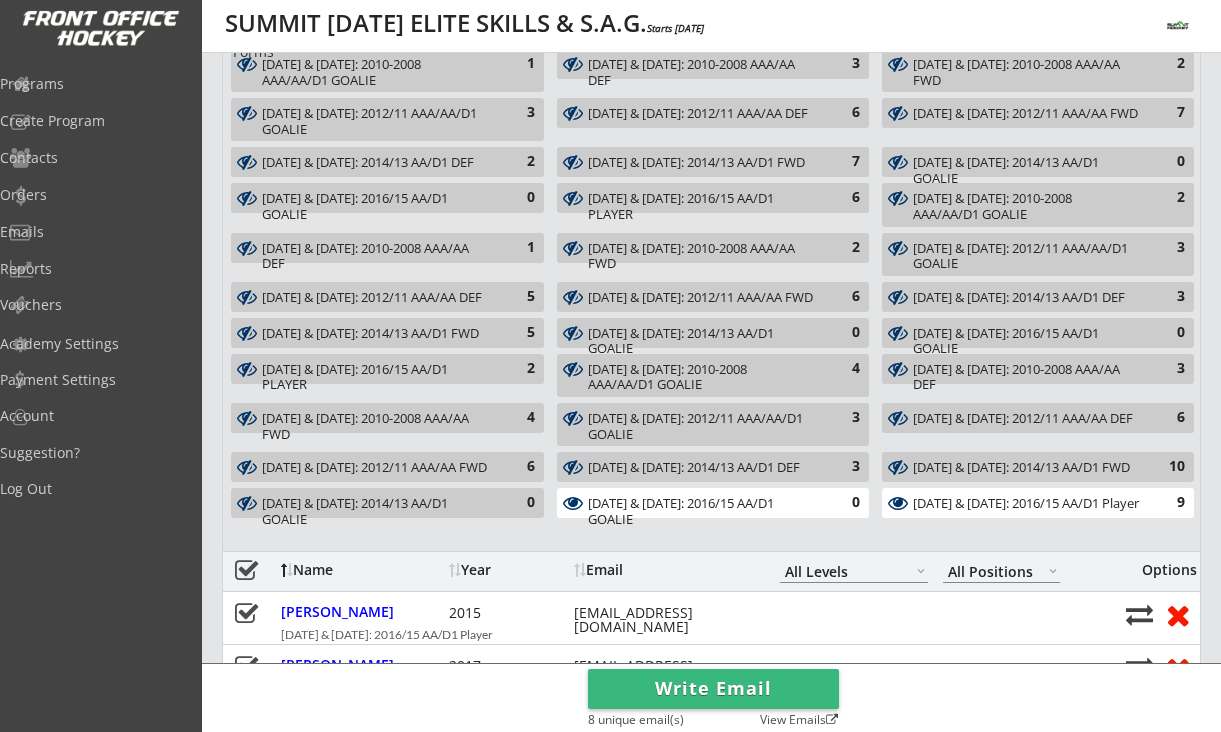 scroll, scrollTop: 340, scrollLeft: 0, axis: vertical 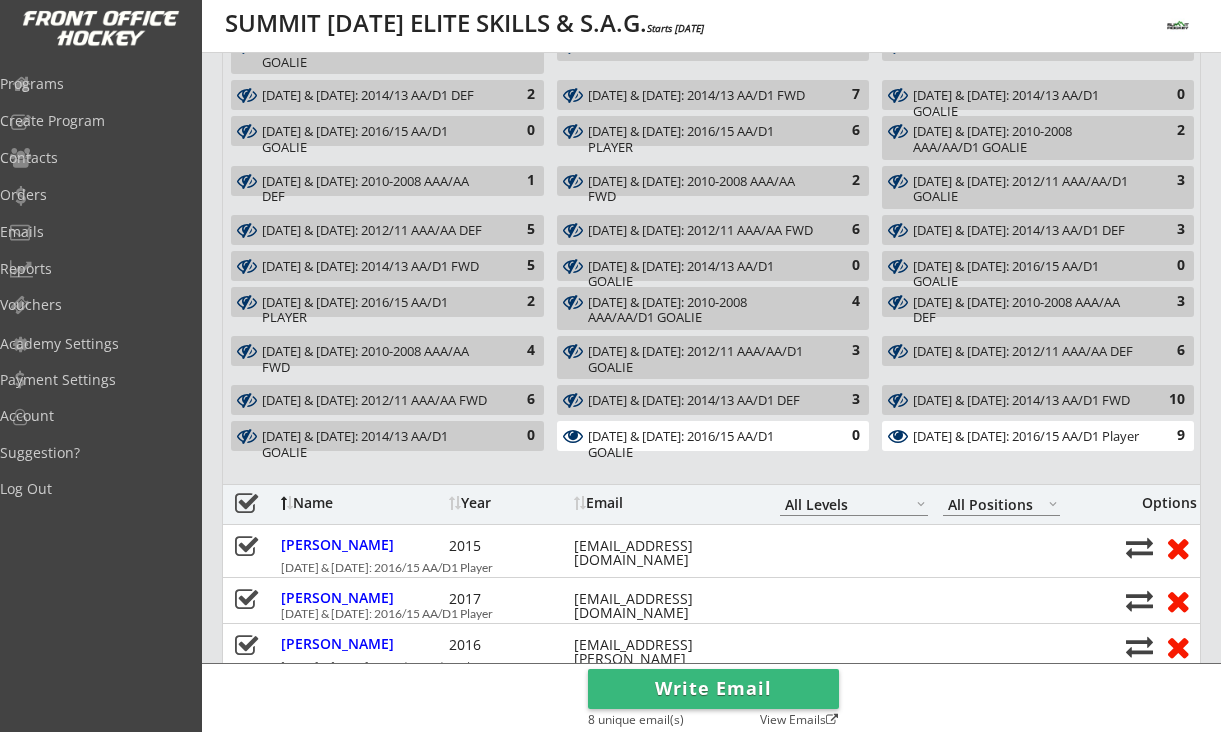 click on "July 7 & 9: 2016/15 AA/D1 Player" at bounding box center (1026, 437) 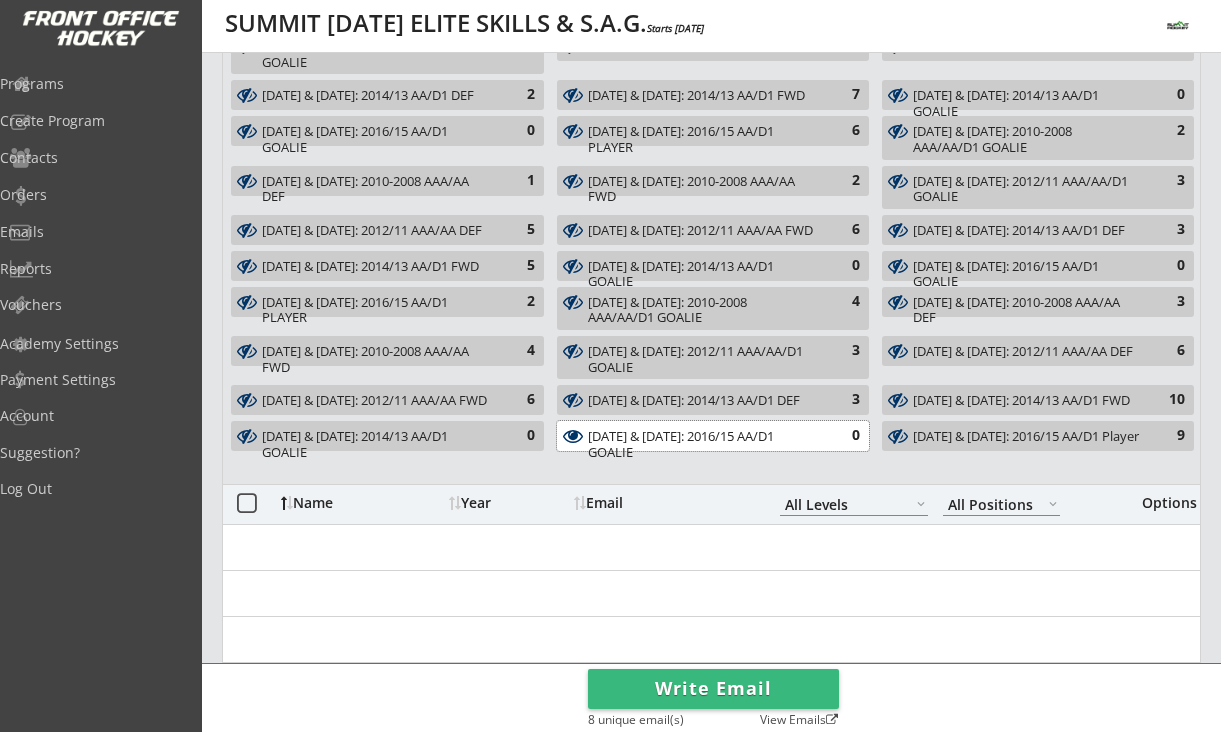 click on "July 7 & 9: 2016/15 AA/D1 GOALIE" at bounding box center (702, 437) 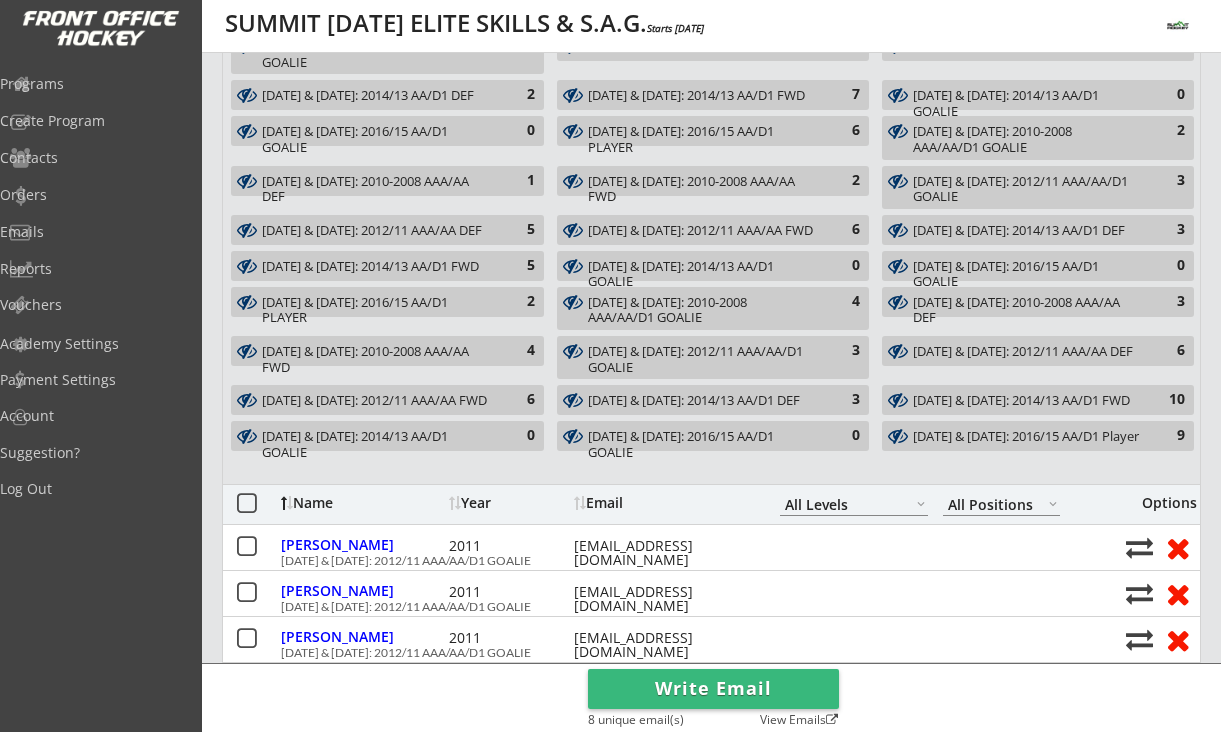 click on "JULY 7 & 9: 2014/13 AA/D1 GOALIE" at bounding box center (376, 444) 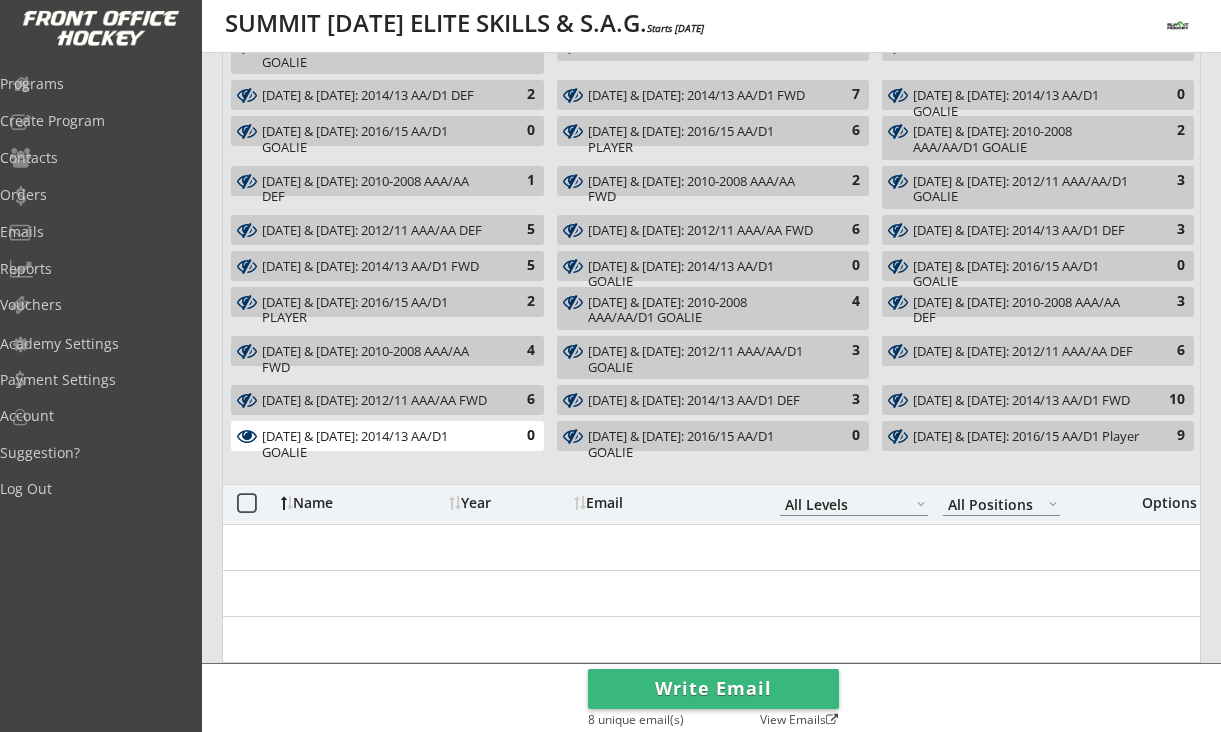 click on "JULY 7 & 9: 2014/13 AA/D1 FWD" at bounding box center (1026, 401) 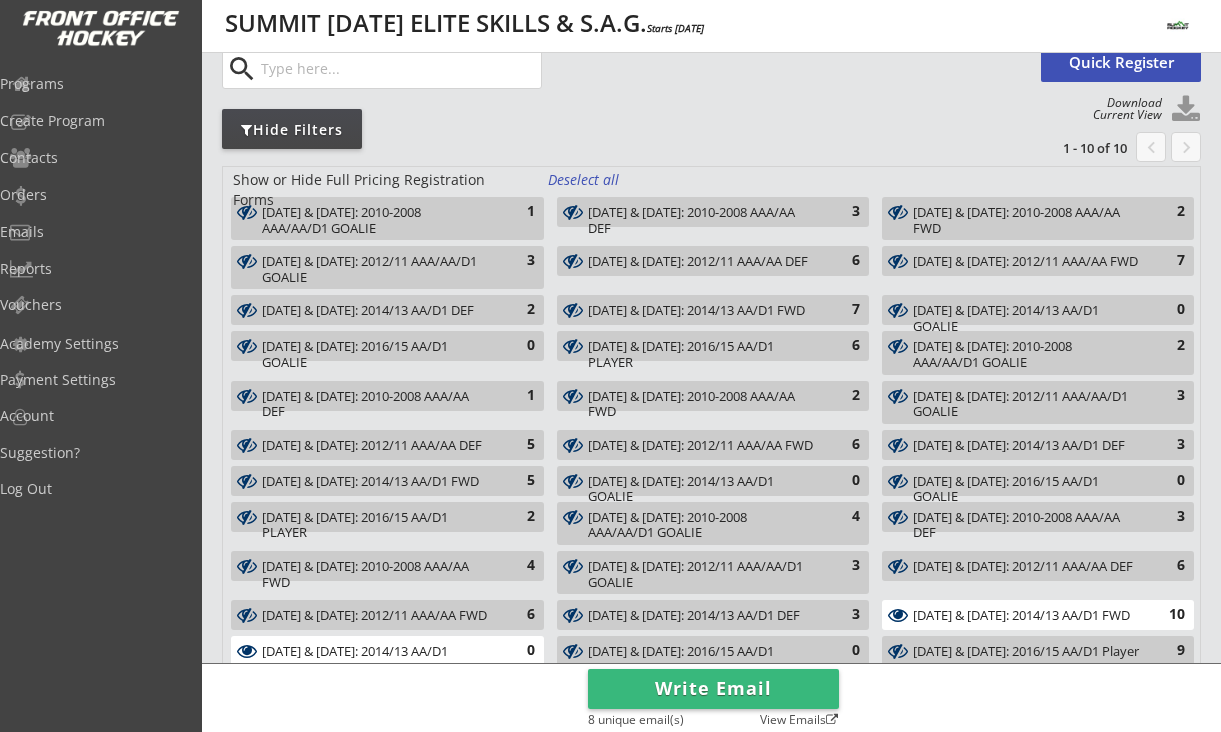 scroll, scrollTop: 0, scrollLeft: 0, axis: both 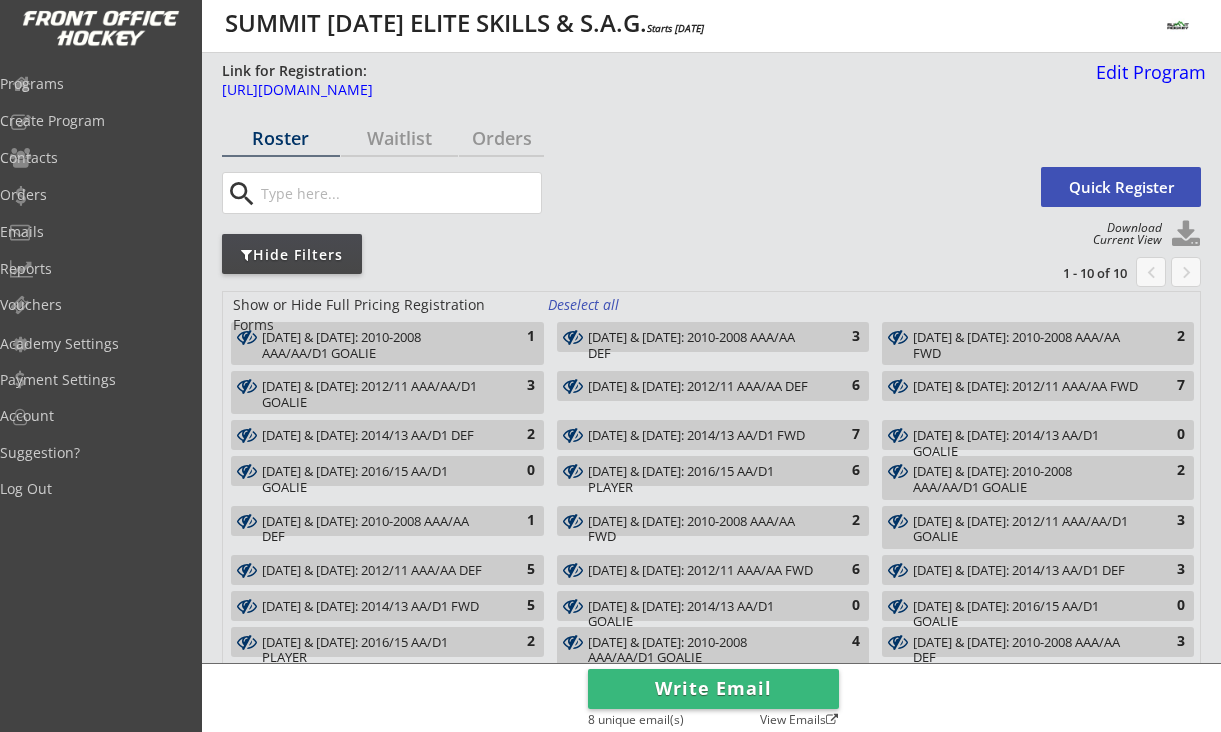 click at bounding box center [1186, 235] 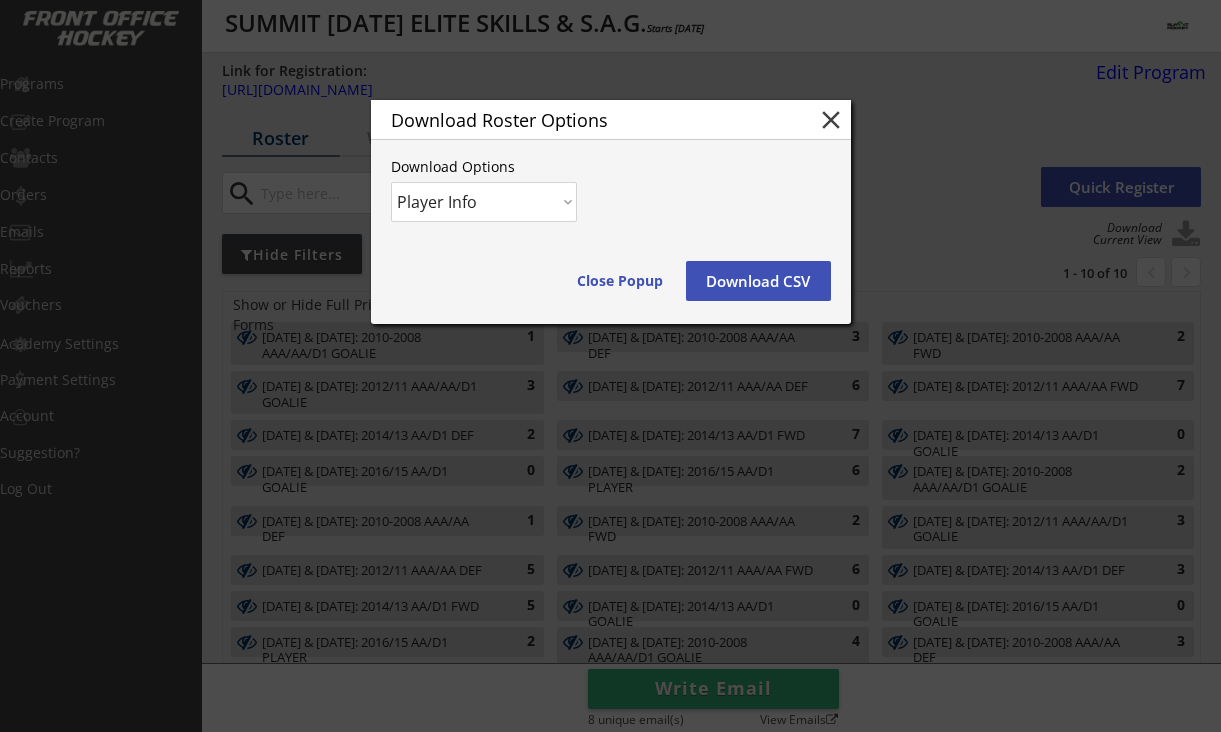click on "Download CSV" at bounding box center [758, 281] 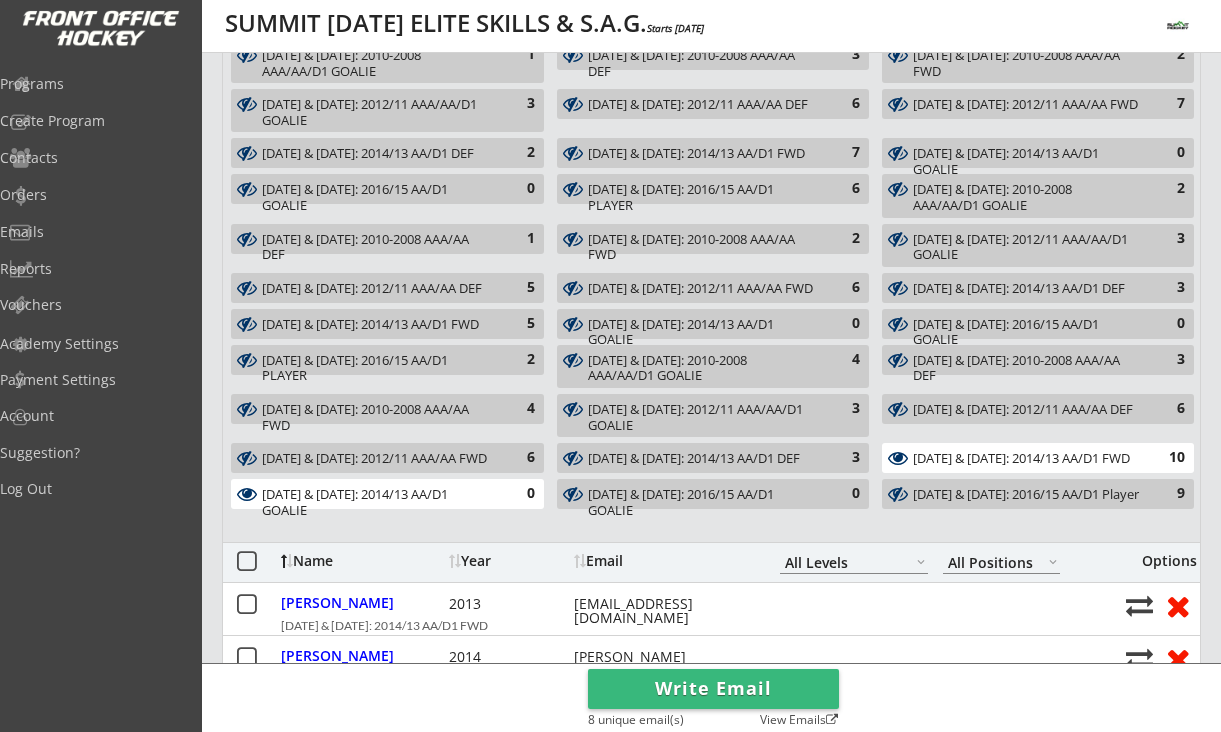 scroll, scrollTop: 285, scrollLeft: 0, axis: vertical 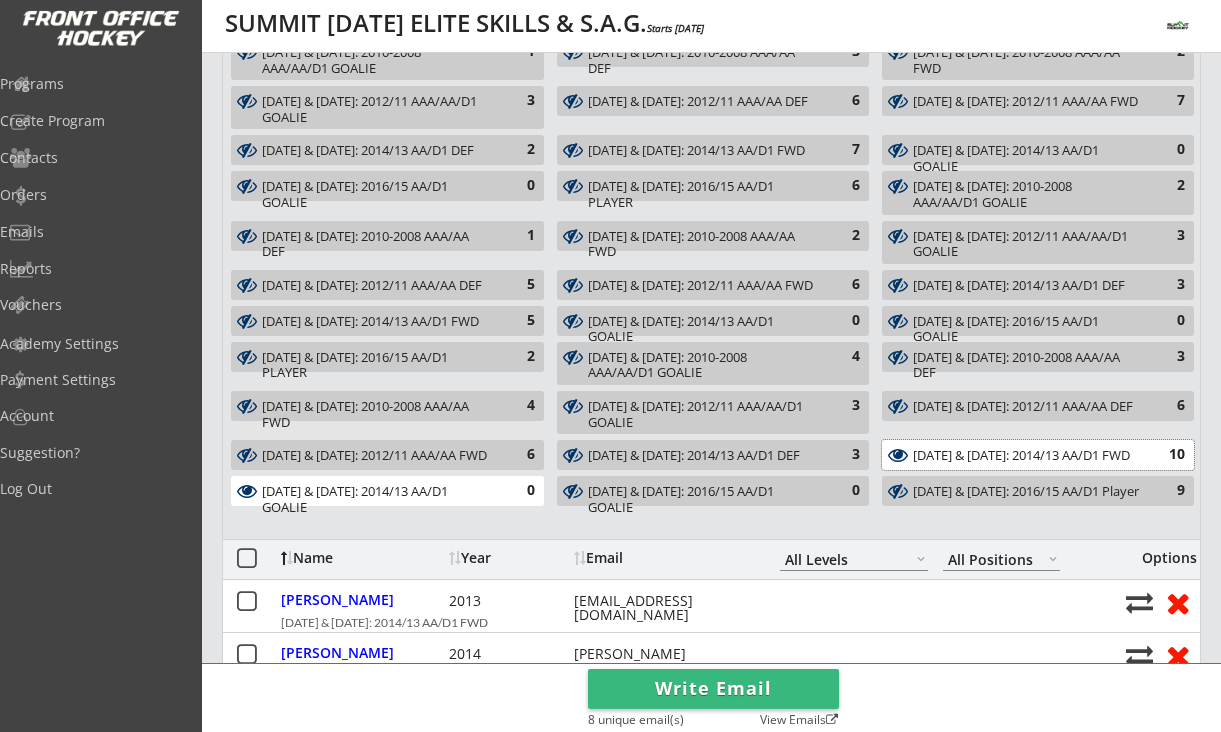 click on "JULY 7 & 9: 2014/13 AA/D1 FWD 10" at bounding box center (1038, 455) 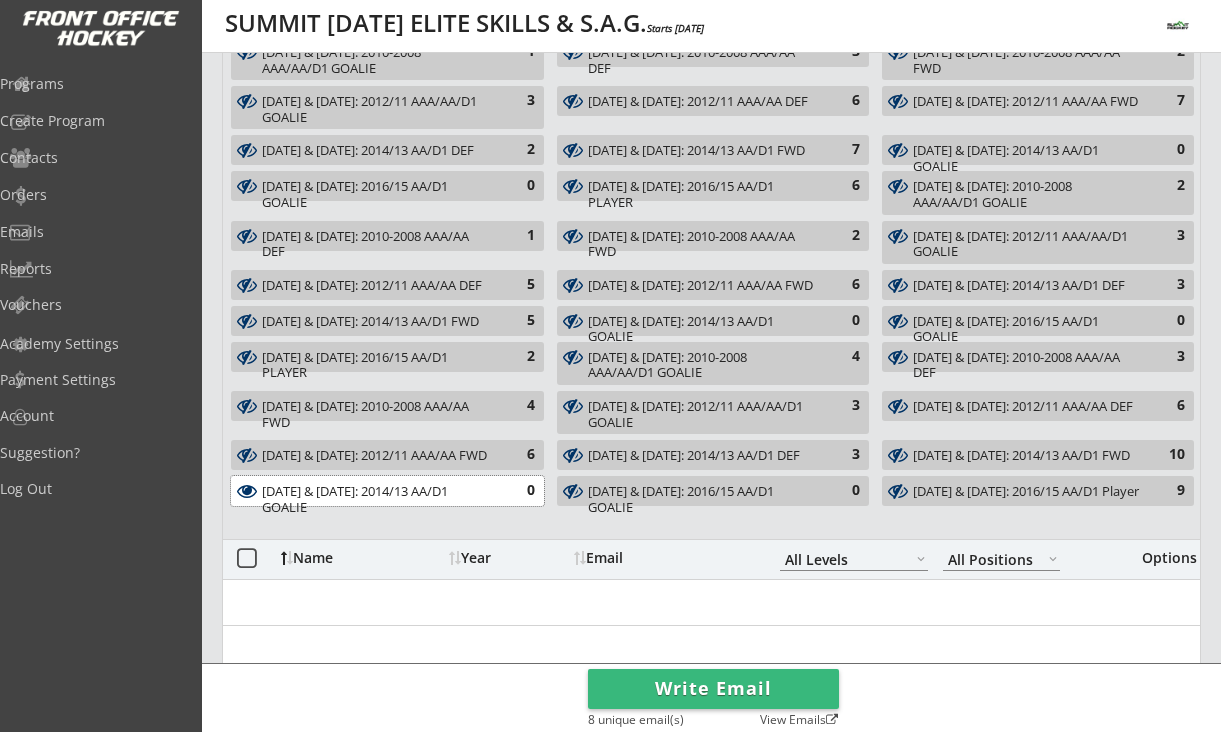 click on "JULY 7 & 9: 2014/13 AA/D1 GOALIE 0" at bounding box center [387, 491] 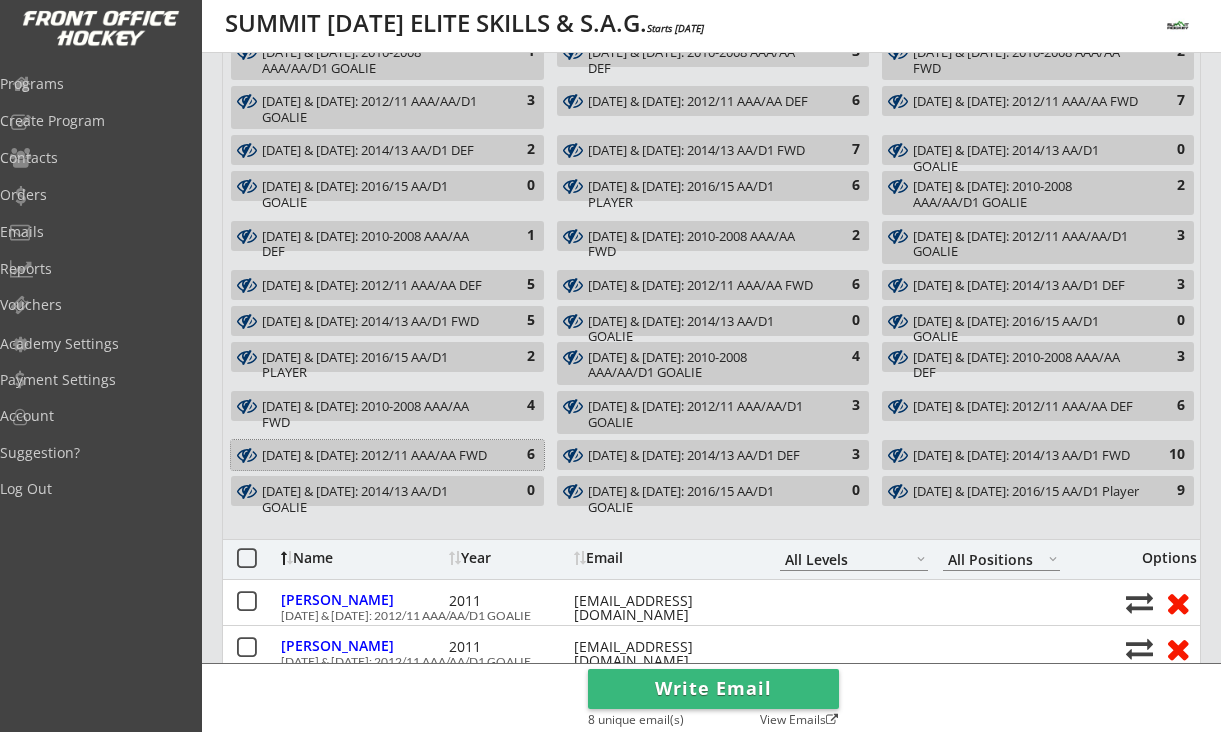 click on "JULY 7 & 9: 2012/11 AAA/AA FWD" at bounding box center (376, 456) 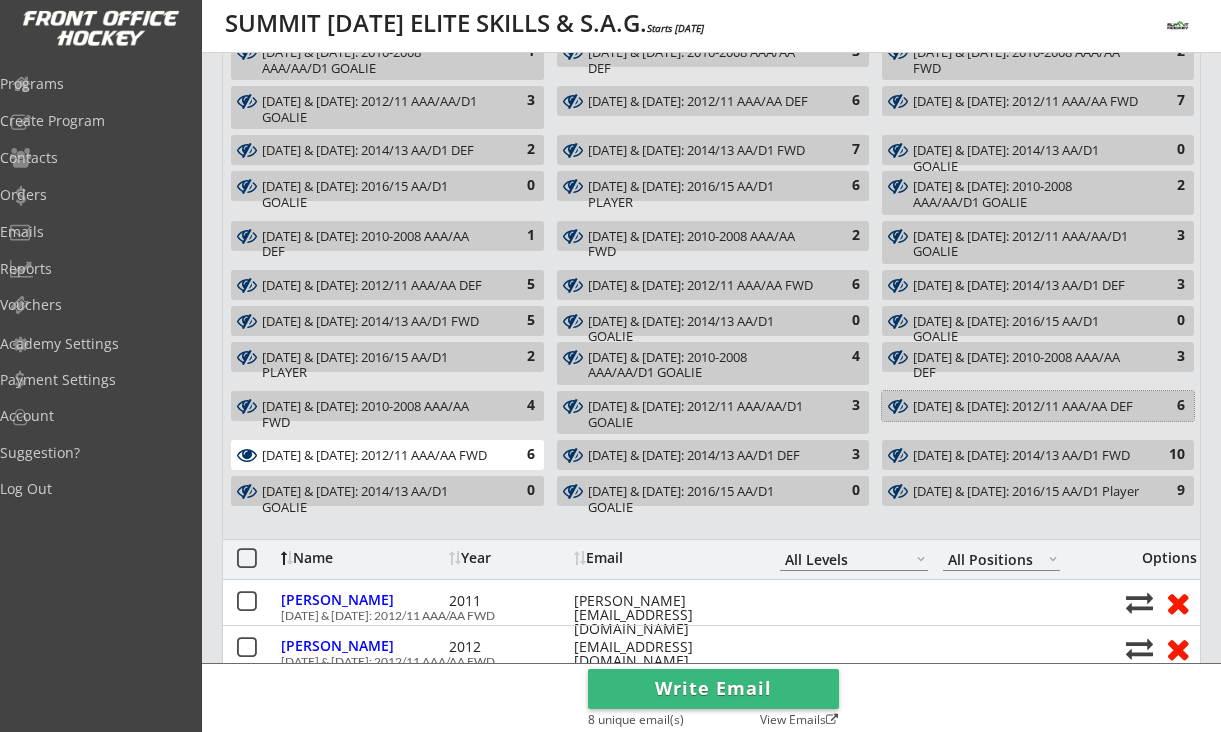 click on "JULY 7 & 9: 2012/11 AAA/AA DEF" at bounding box center (1026, 407) 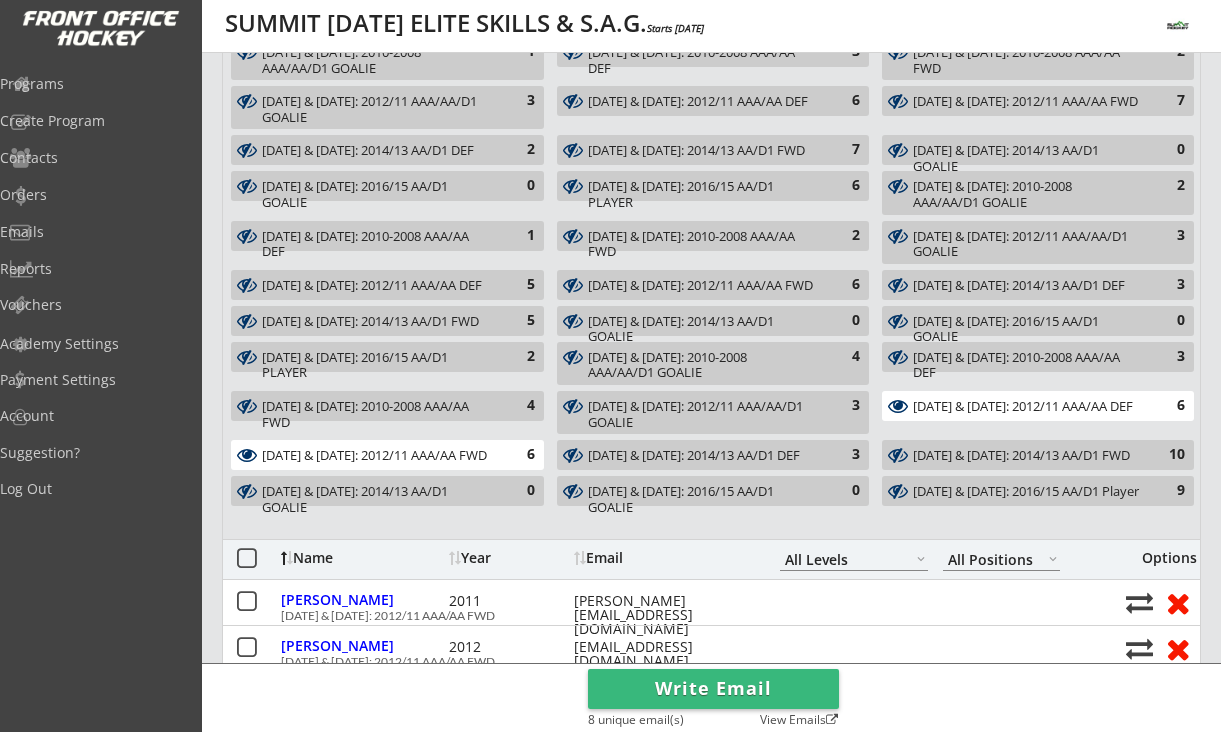 click on "JULY 7 & 9: 2012/11 AAA/AA DEF 6" at bounding box center [1038, 406] 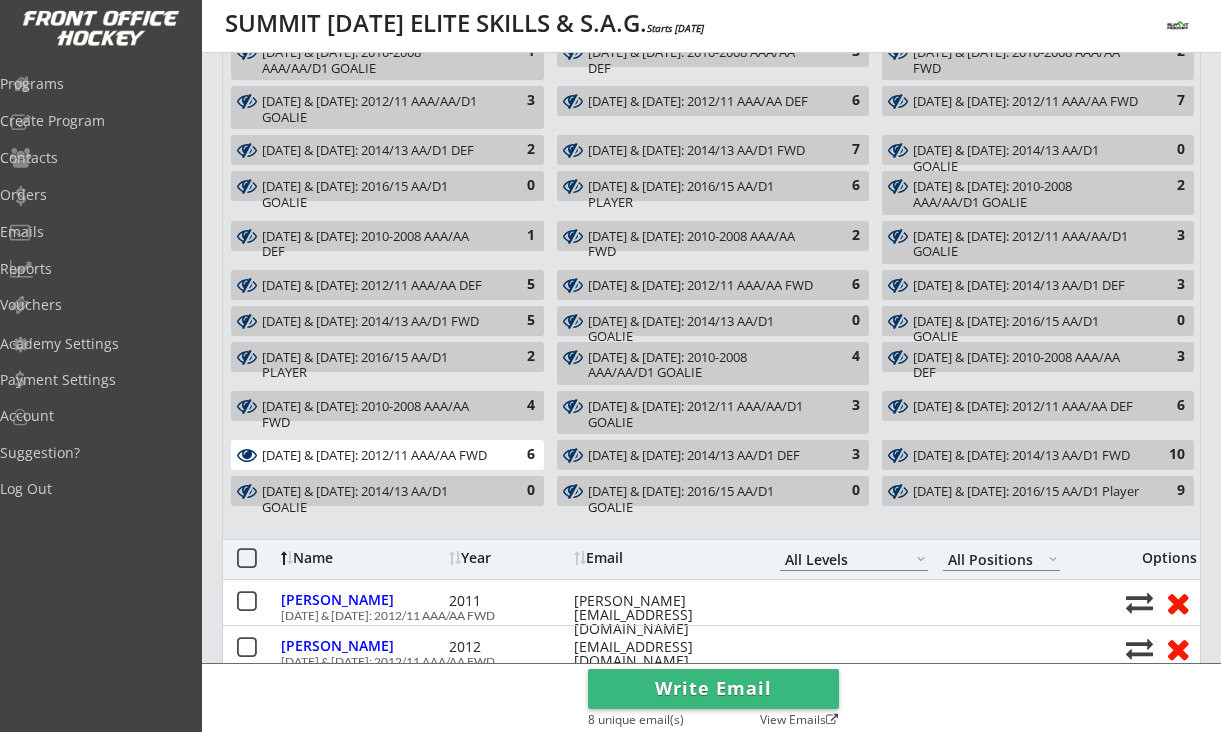 click on "JULY 7 & 9: 2012/11 AAA/AA FWD" at bounding box center [376, 456] 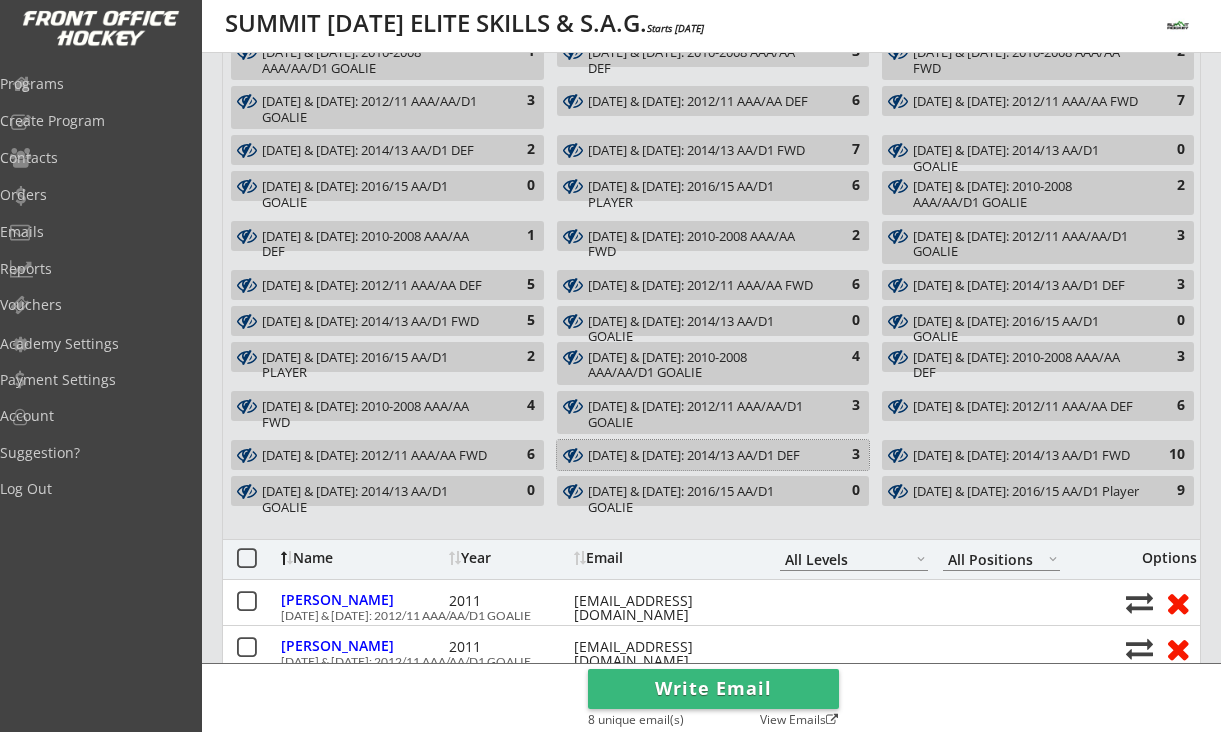 click on "JULY 7 & 9: 2014/13 AA/D1 DEF" at bounding box center [702, 456] 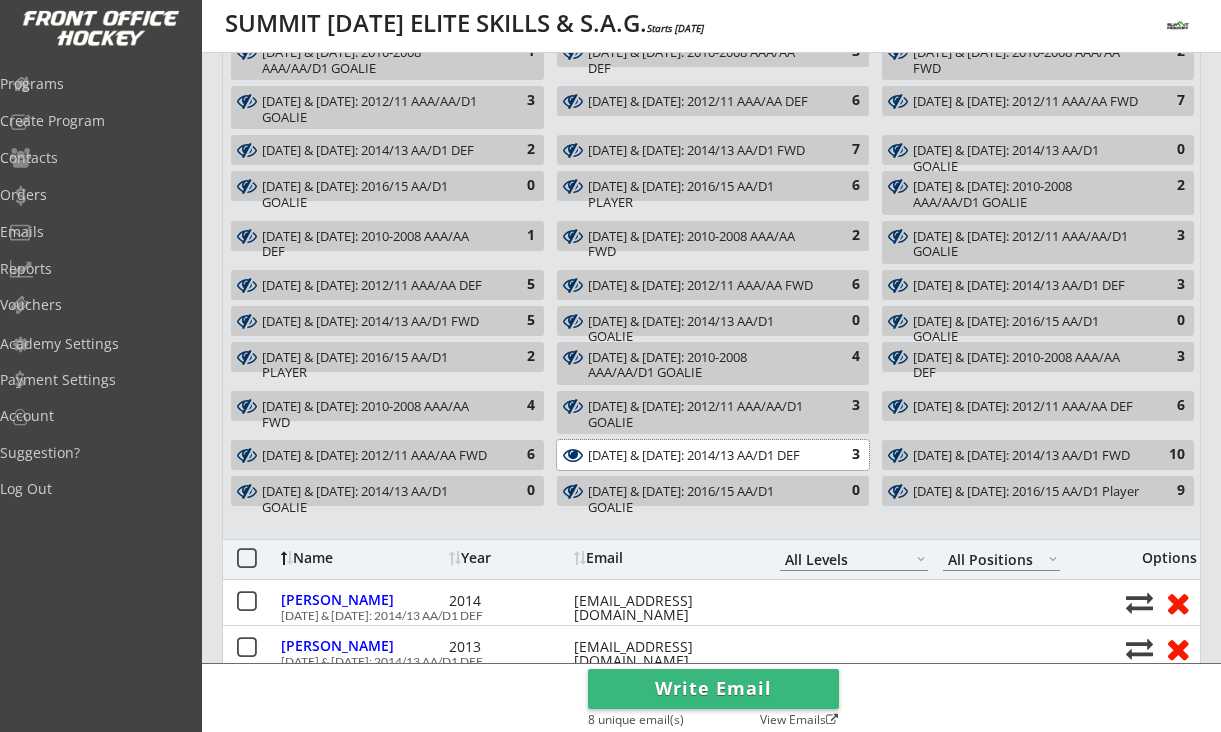 click on "JULY 7 & 9: 2014/13 AA/D1 FWD" at bounding box center (1026, 456) 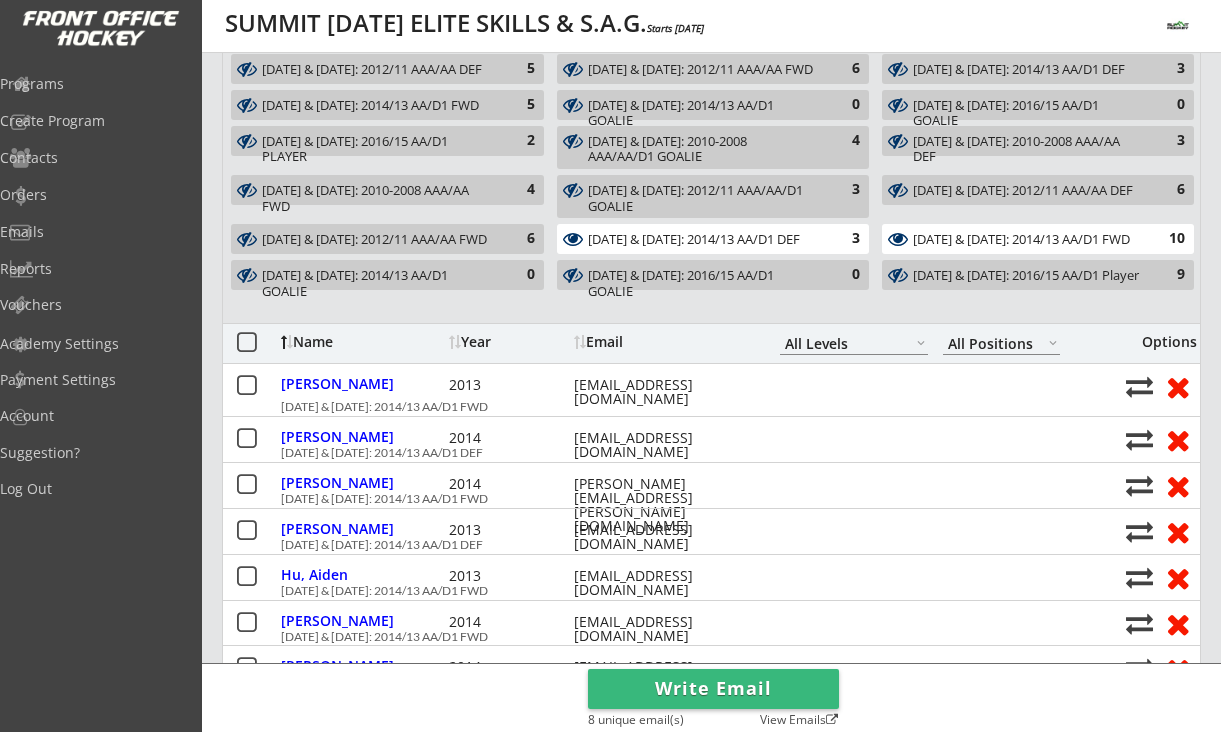 scroll, scrollTop: 83, scrollLeft: 0, axis: vertical 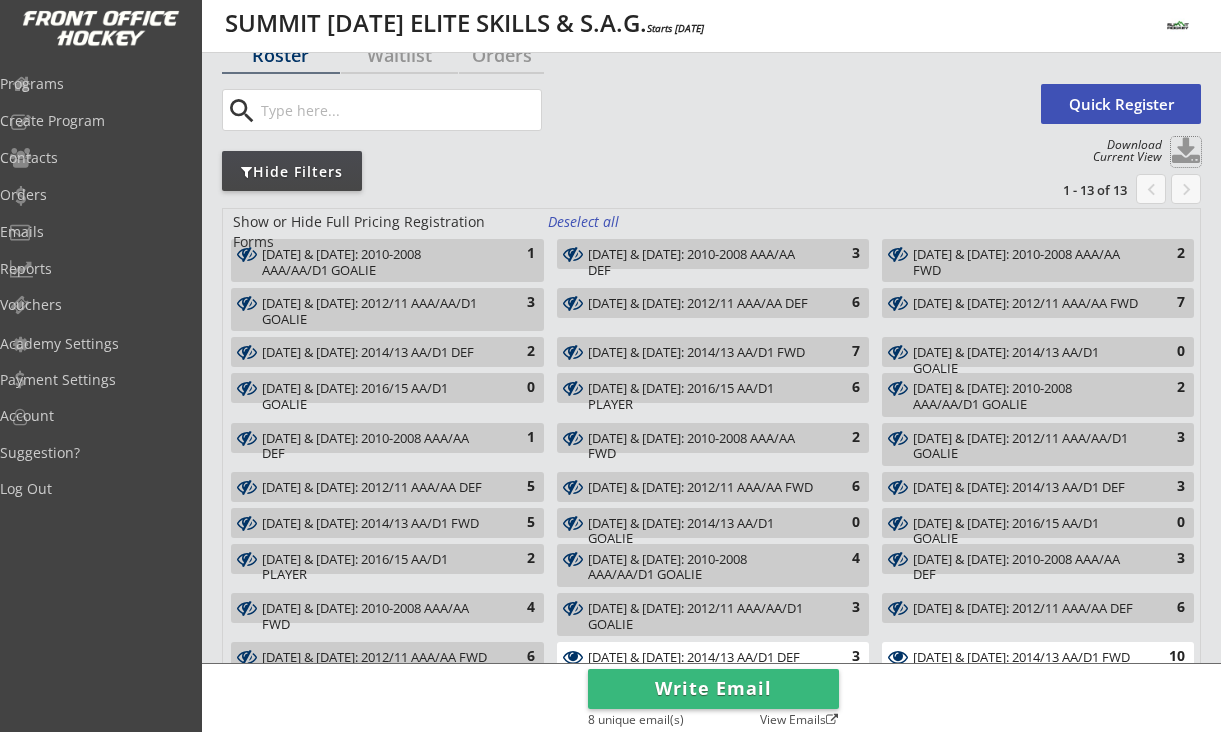 click at bounding box center (1186, 152) 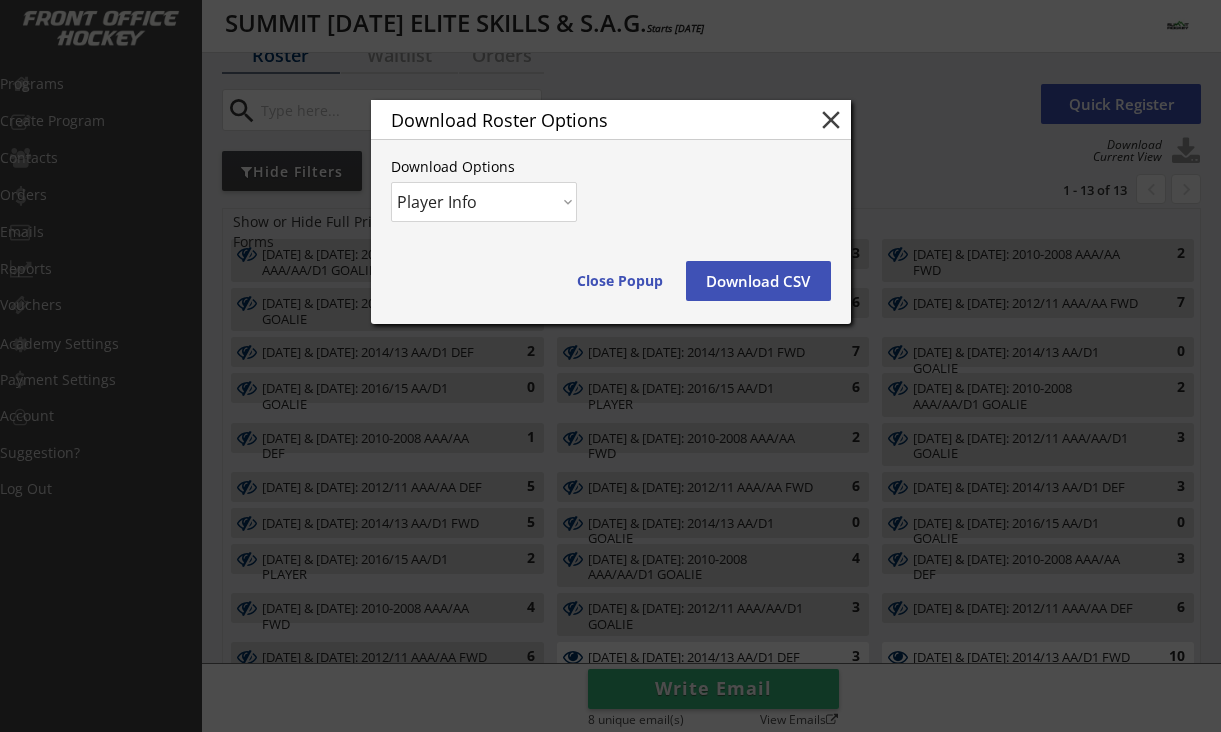 click on "Download CSV" at bounding box center [758, 281] 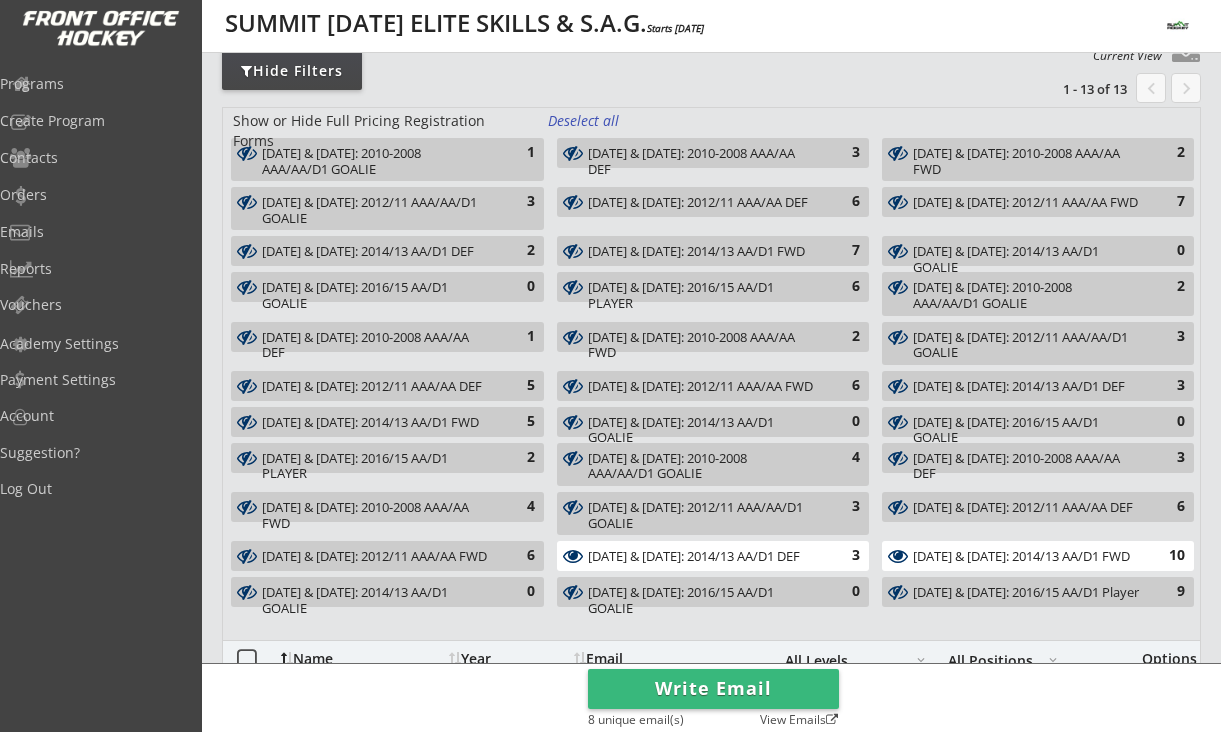 scroll, scrollTop: 315, scrollLeft: 0, axis: vertical 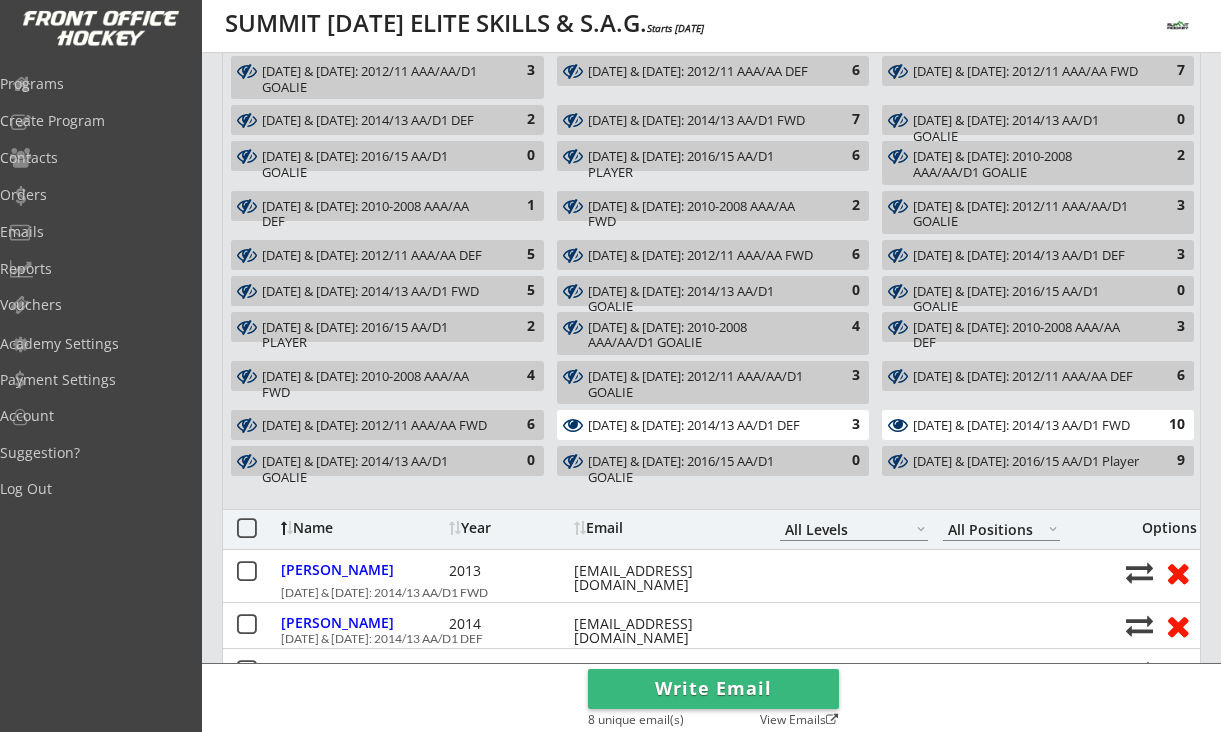click on "JULY 7 & 9: 2014/13 AA/D1 FWD" at bounding box center (1026, 426) 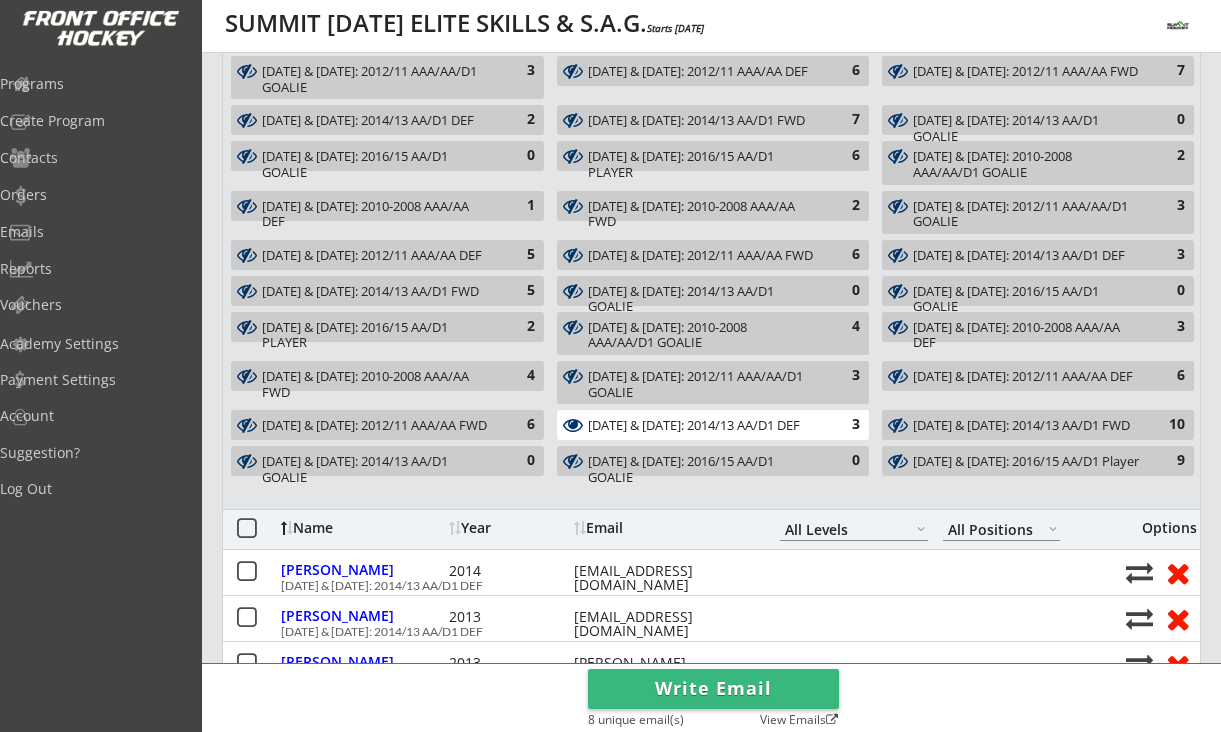 click on "3" at bounding box center (840, 425) 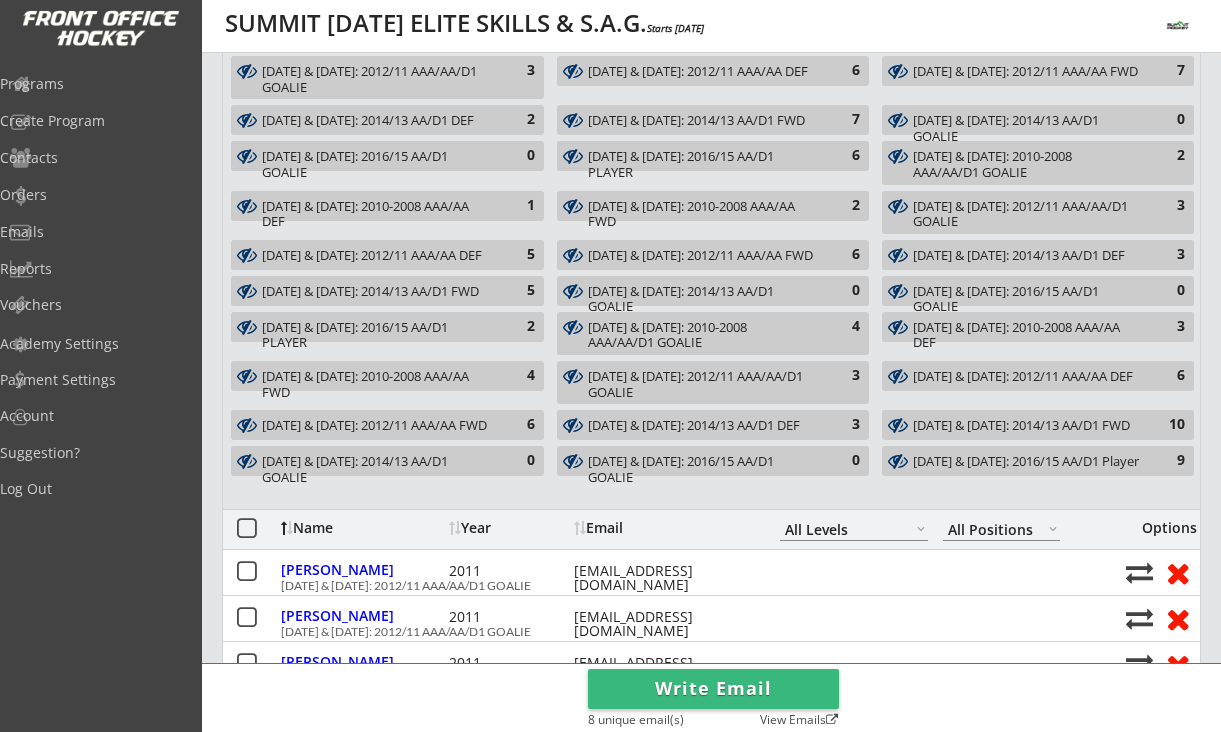 click on "6" at bounding box center [515, 425] 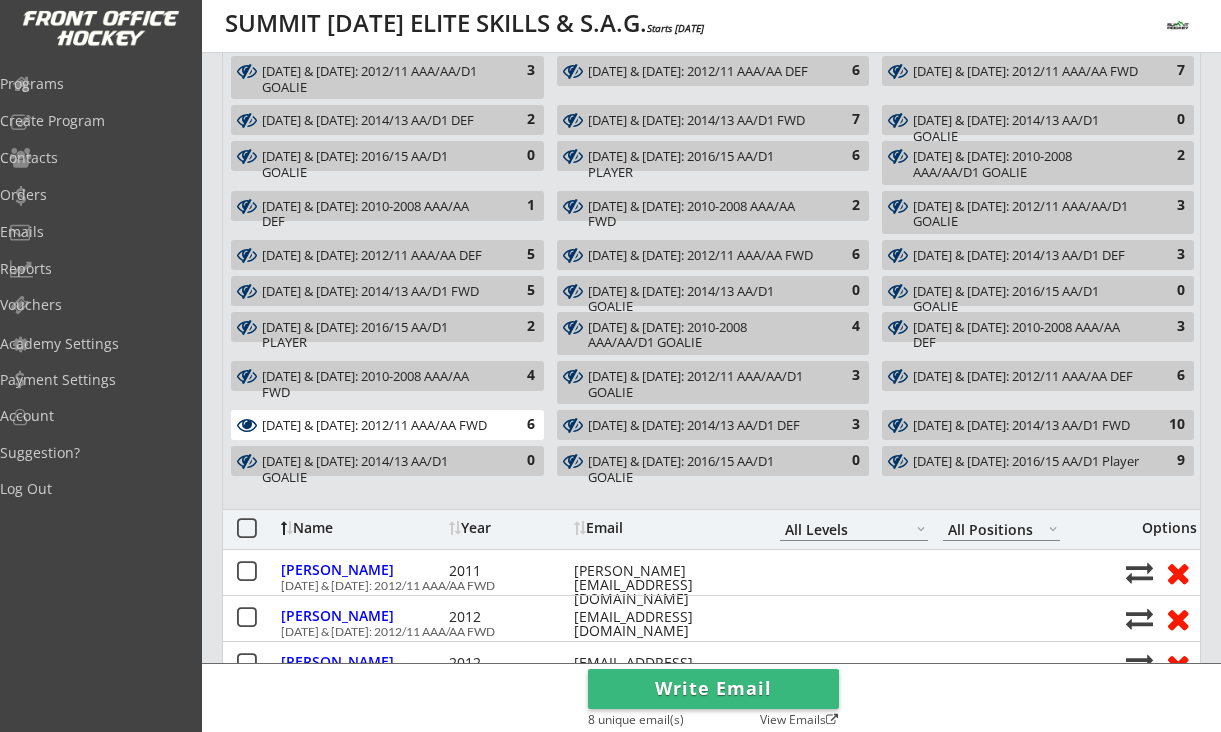 click on "JULY 7 & 9: 2012/11 AAA/AA DEF" at bounding box center (1026, 377) 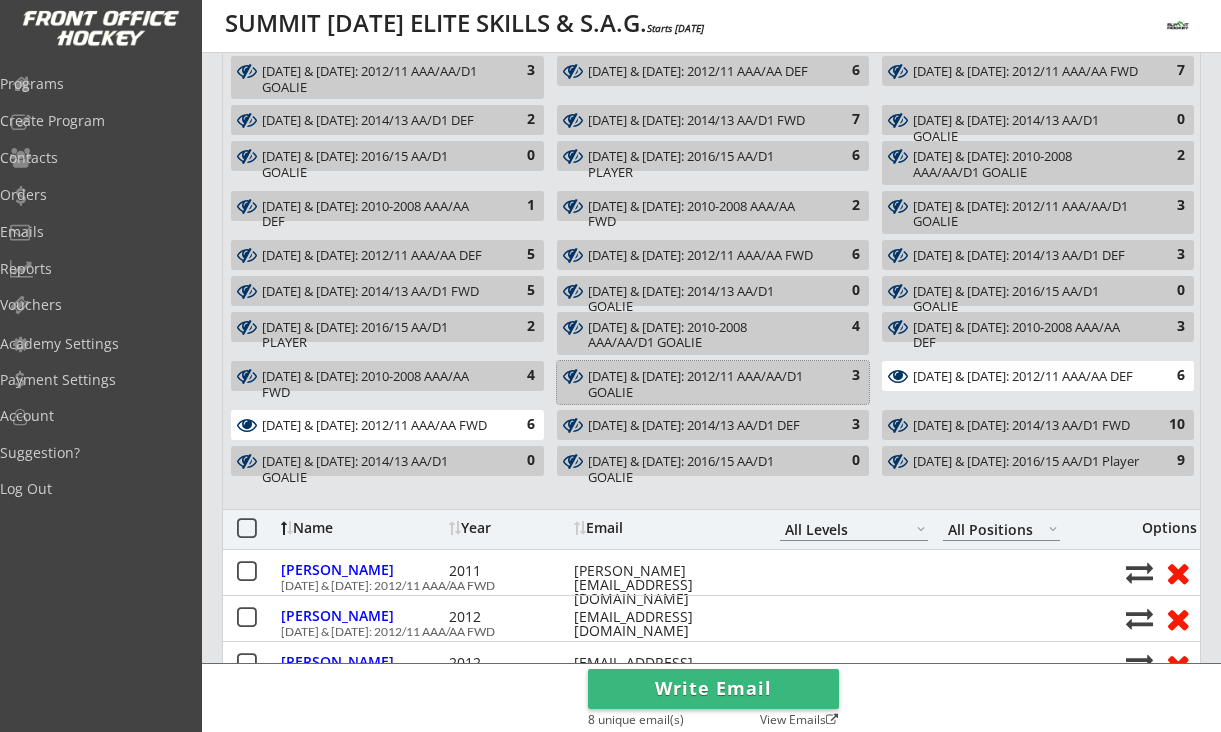 click on "3" at bounding box center (840, 376) 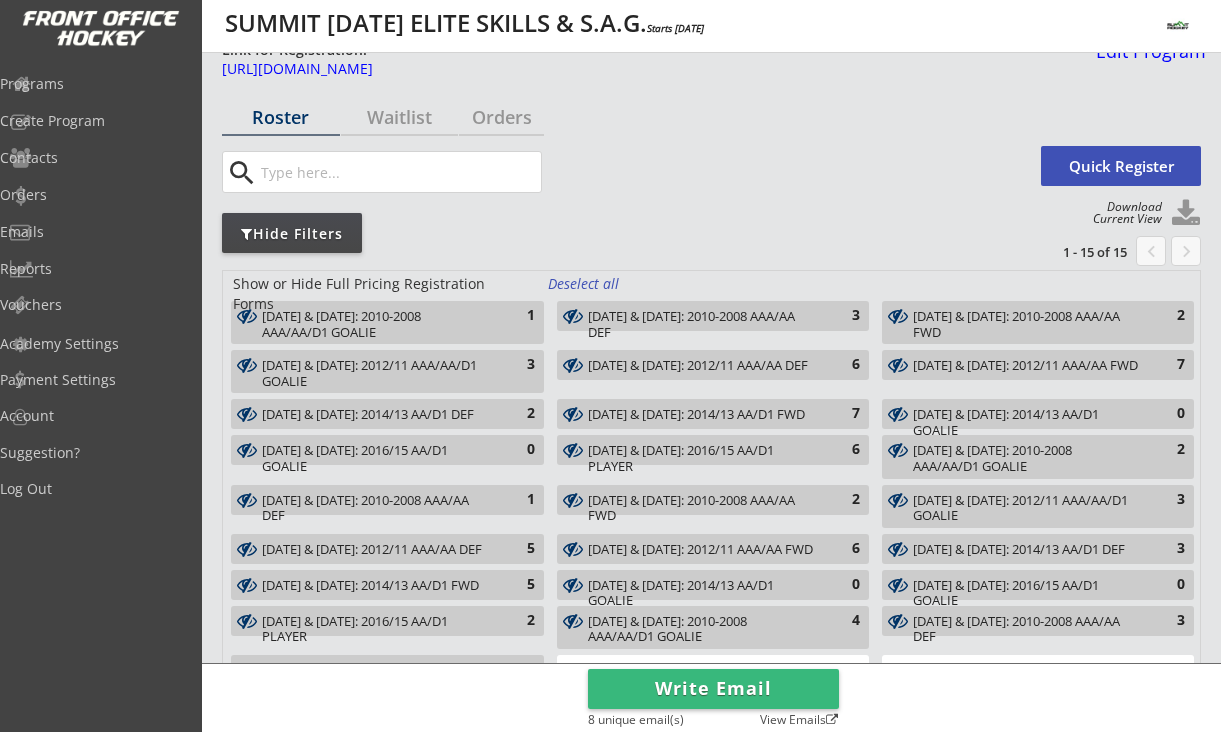 scroll, scrollTop: 0, scrollLeft: 0, axis: both 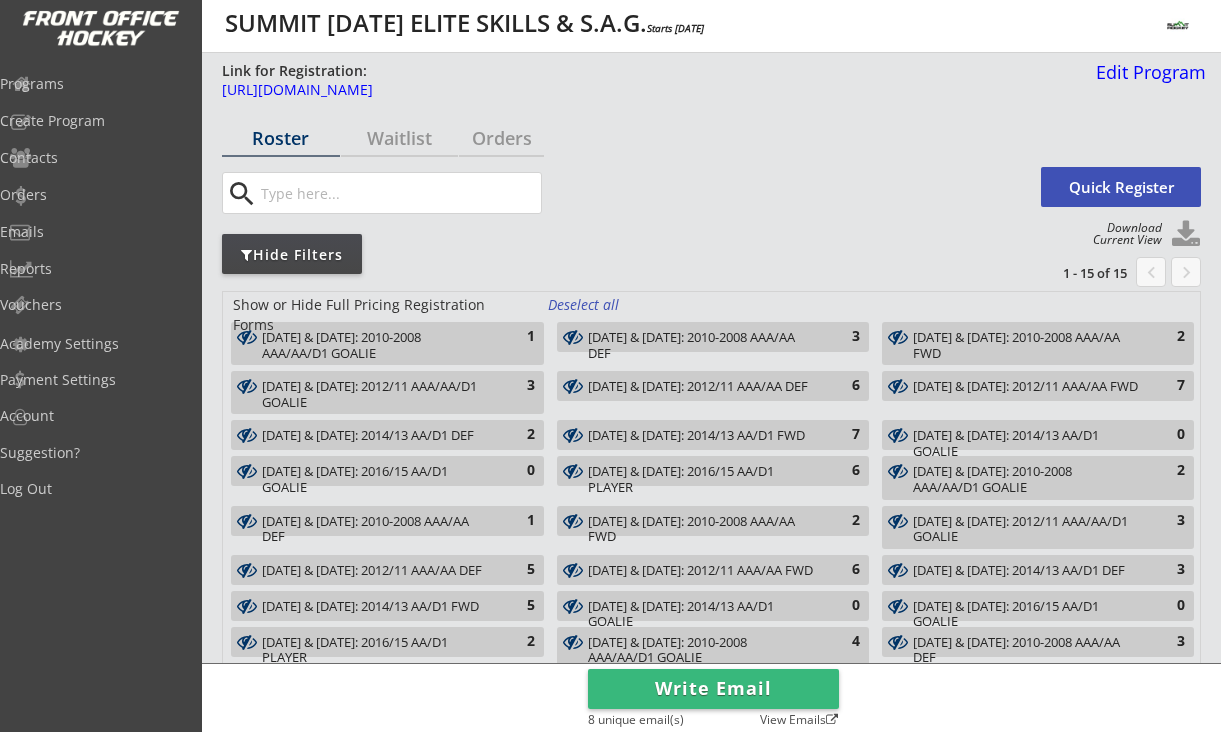 click at bounding box center (1186, 235) 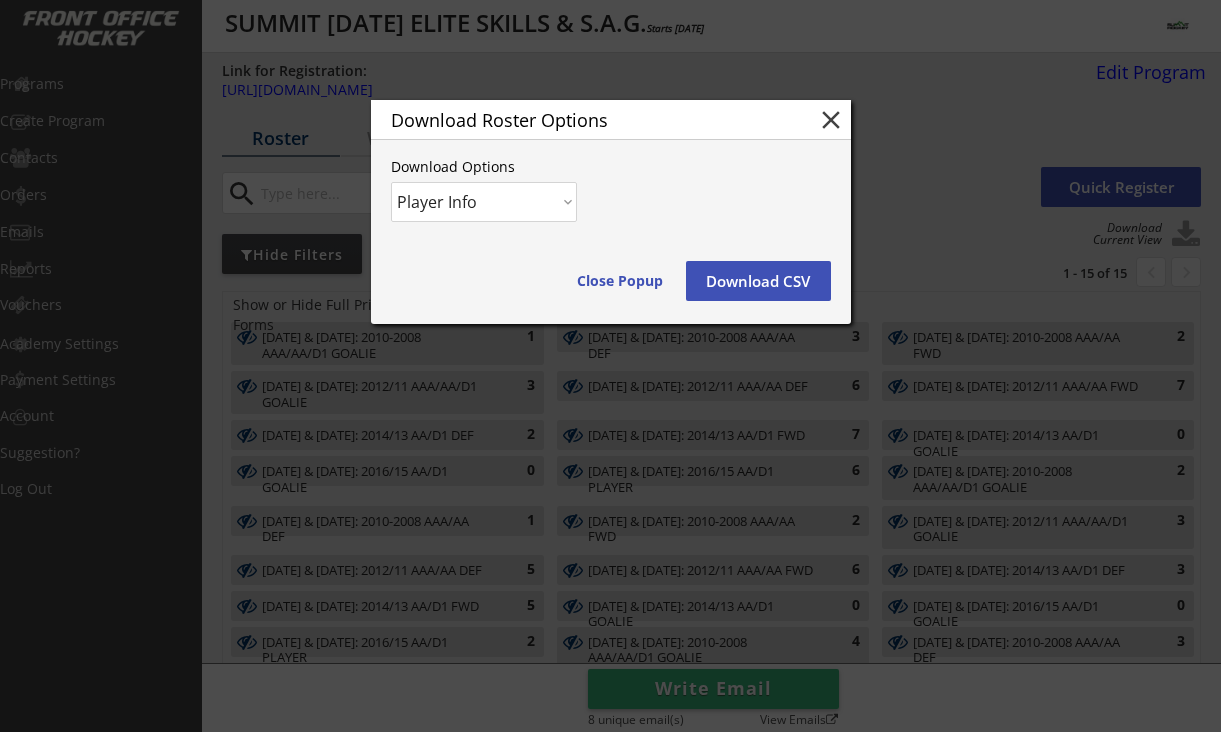 click on "Download CSV" at bounding box center (758, 281) 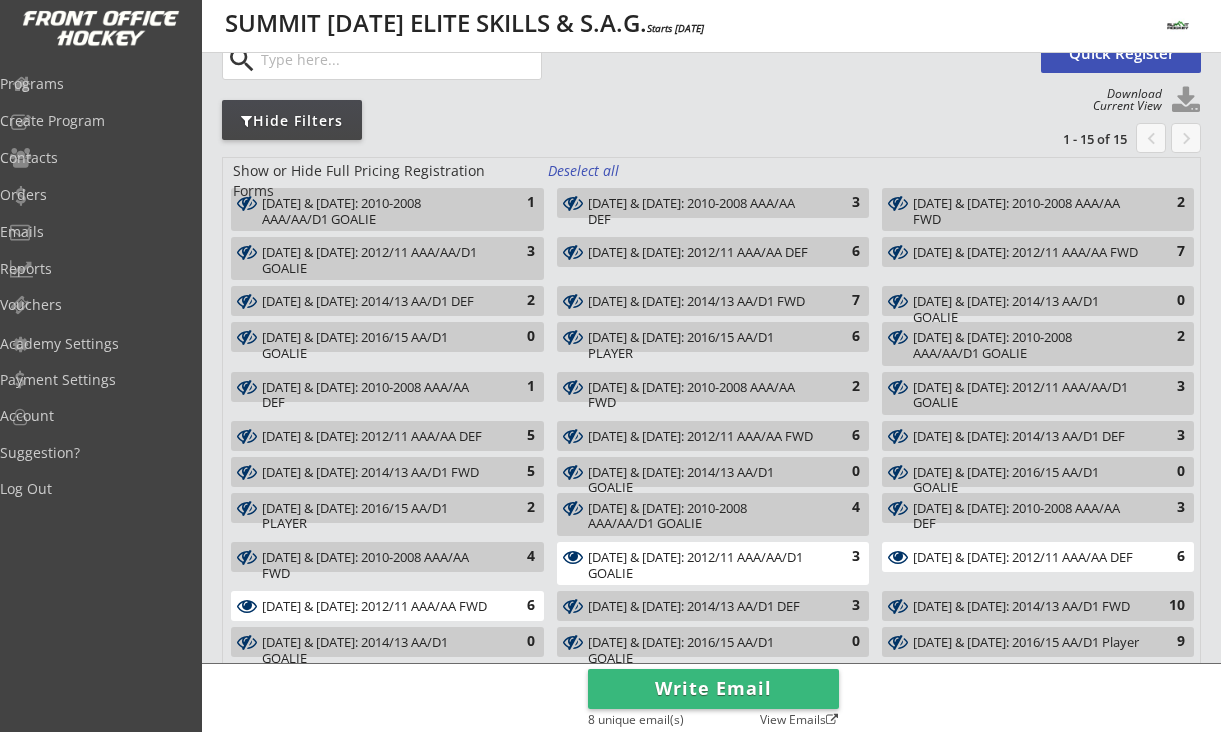 scroll, scrollTop: 348, scrollLeft: 0, axis: vertical 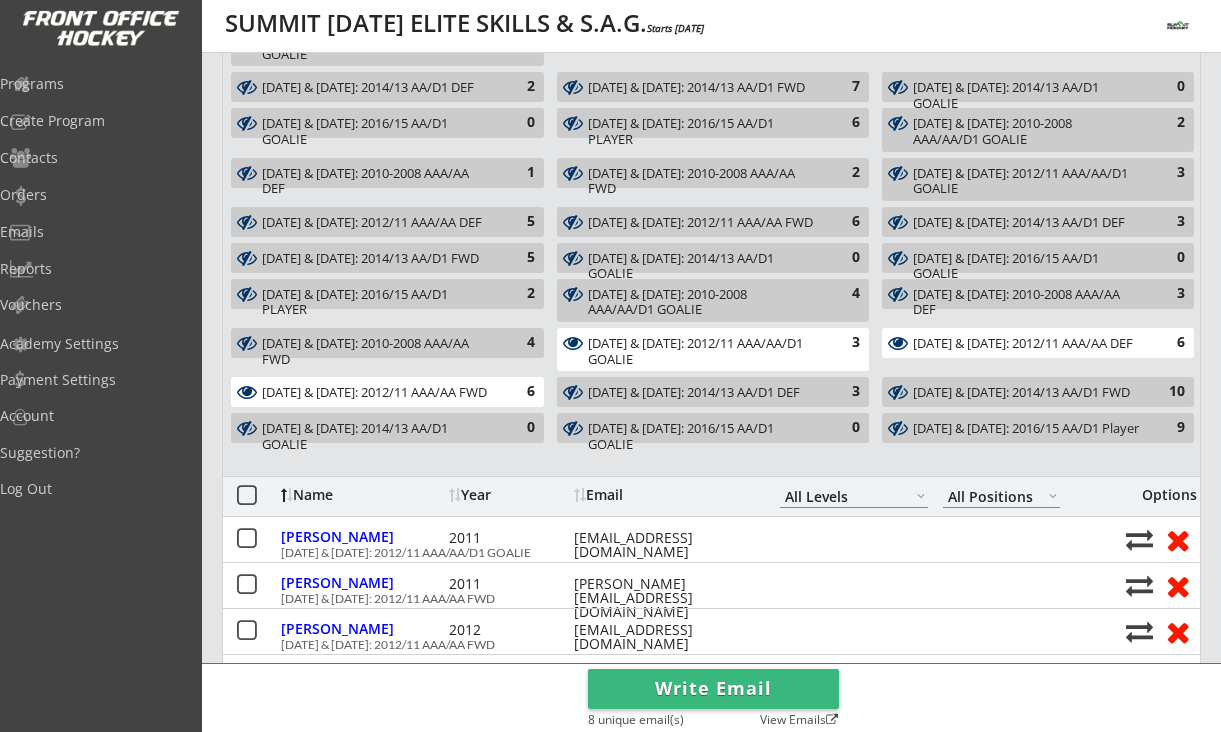 click on "JULY 7 & 9: 2012/11 AAA/AA FWD" at bounding box center [376, 393] 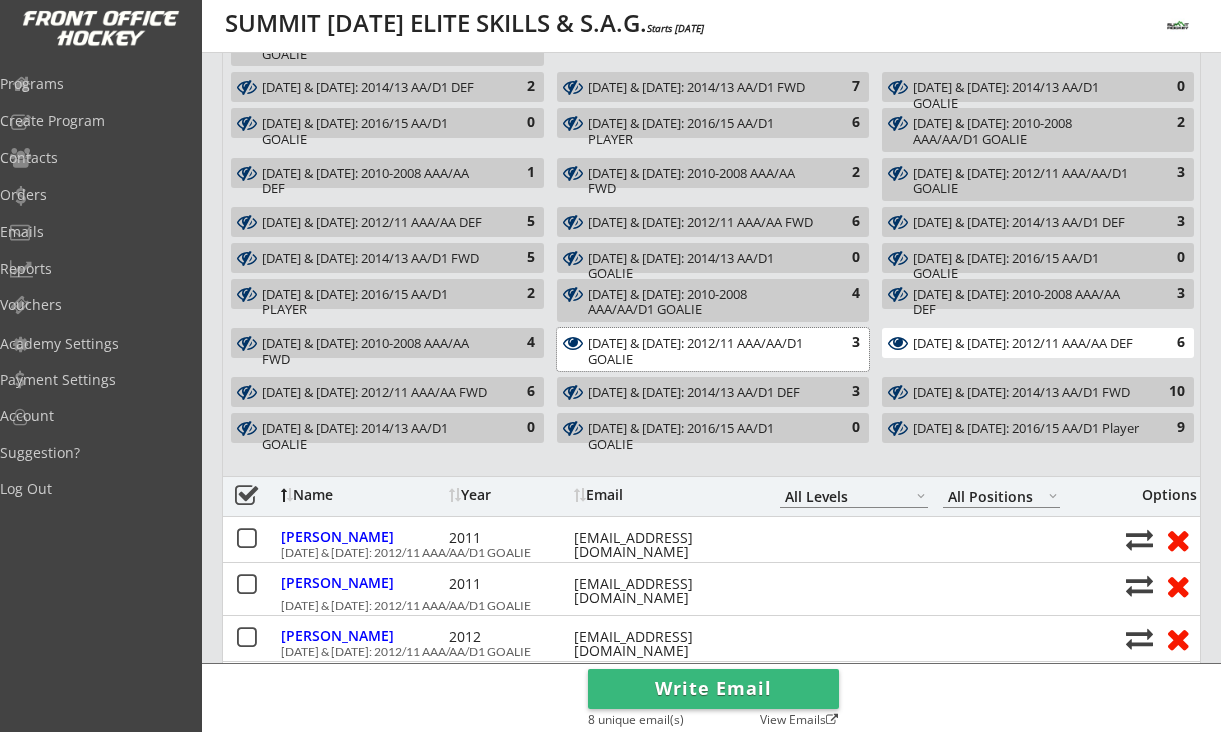 click on "JULY 7 & 9: 2012/11 AAA/AA/D1 GOALIE" at bounding box center (702, 351) 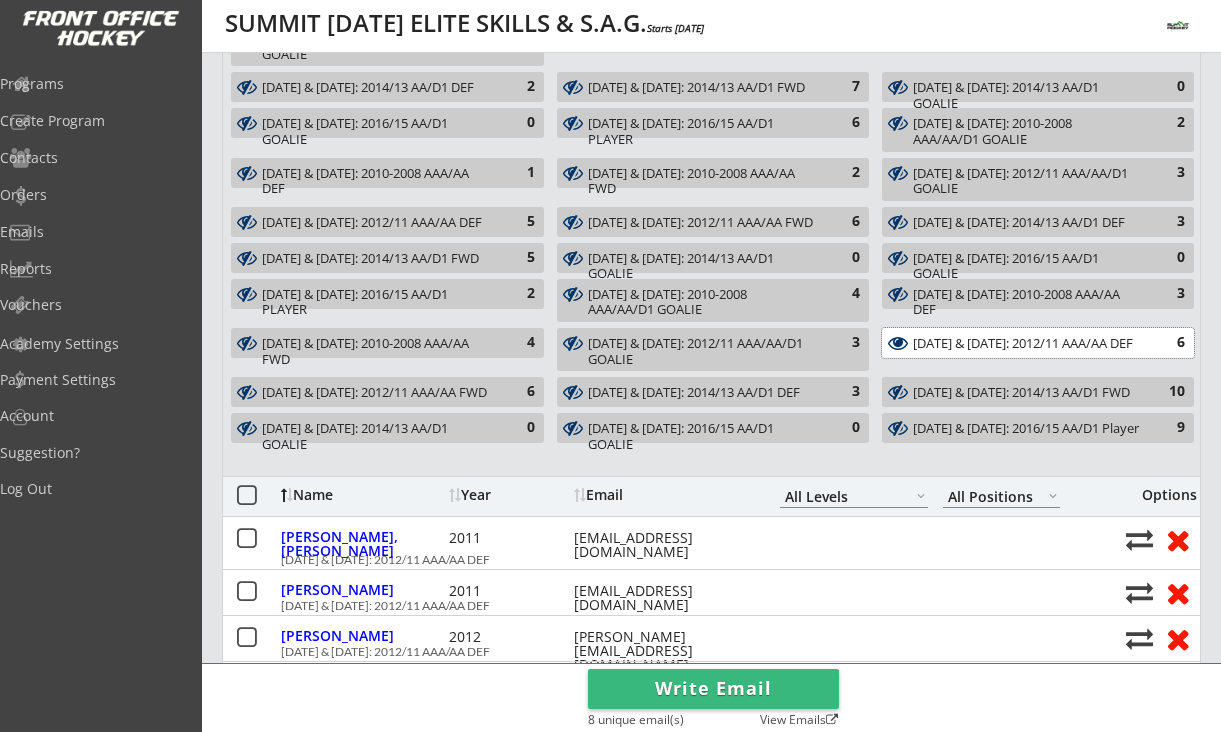 click on "JULY 7 & 9: 2012/11 AAA/AA DEF" at bounding box center (1026, 344) 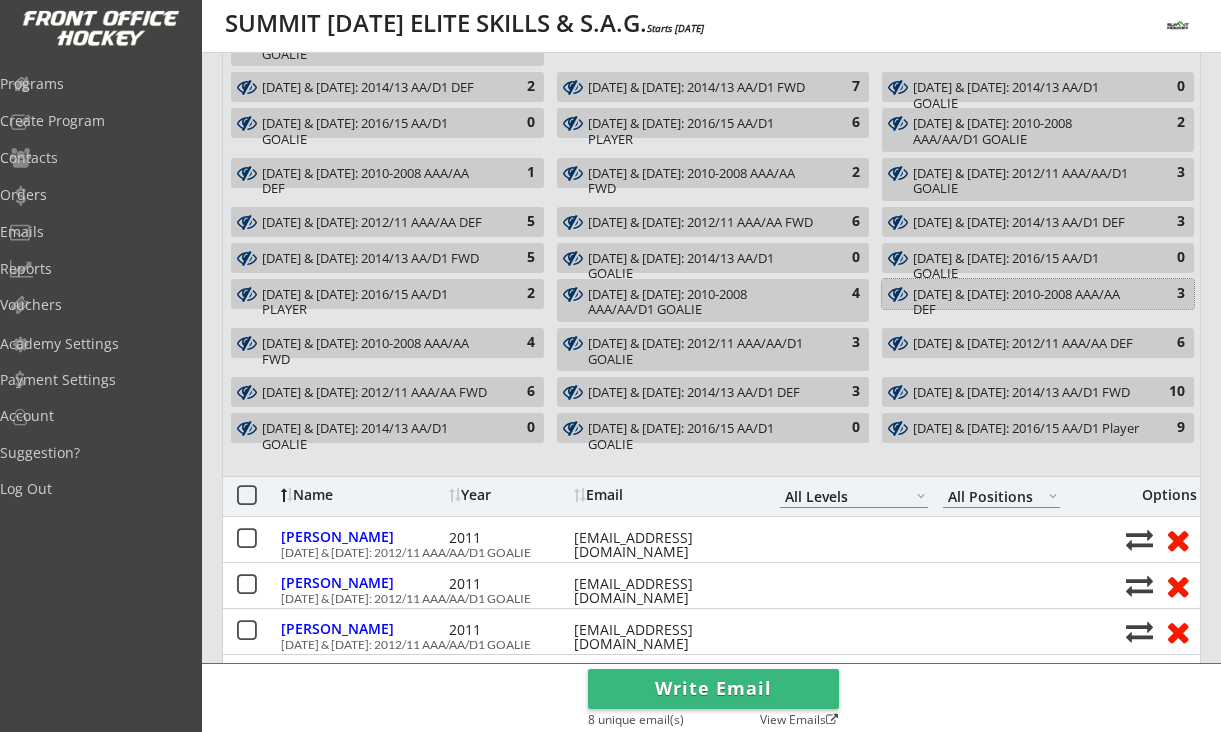 click on "JULY 7 & 9: 2010-2008 AAA/AA DEF" at bounding box center (1026, 302) 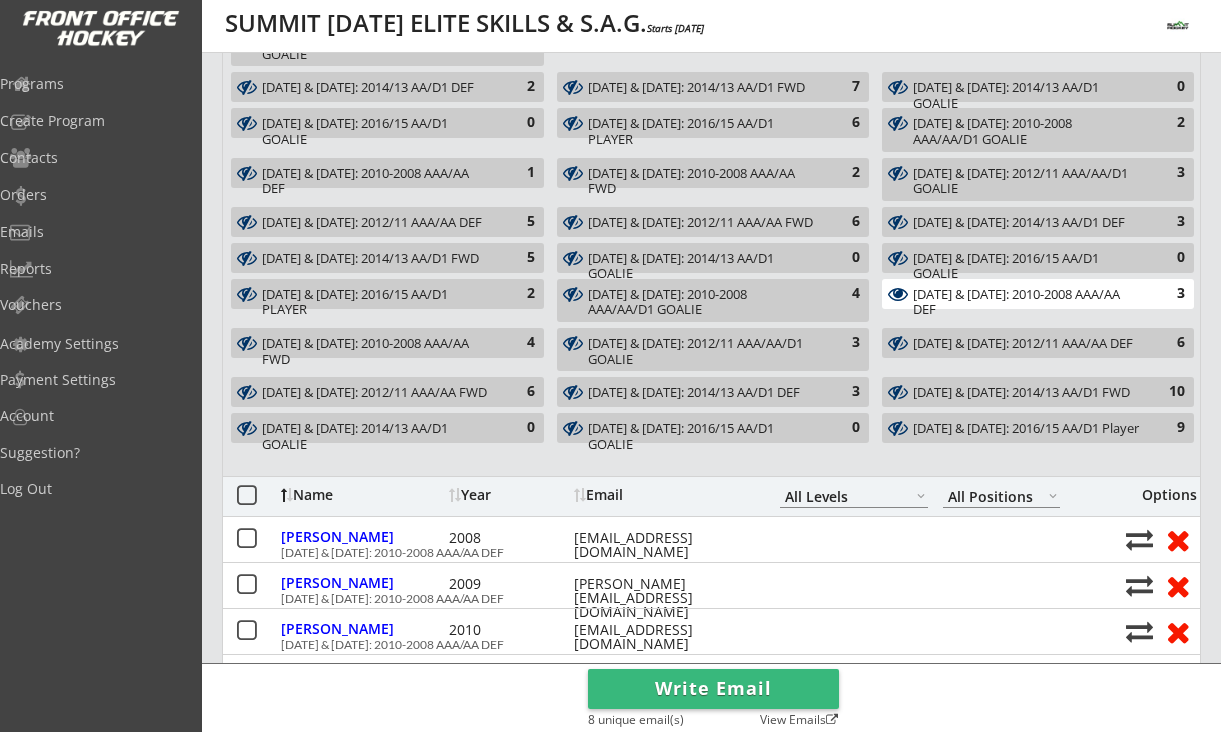 click on "JULY 7 & 9: 2010-2008 AAA/AA/D1 GOALIE 4" at bounding box center (713, 300) 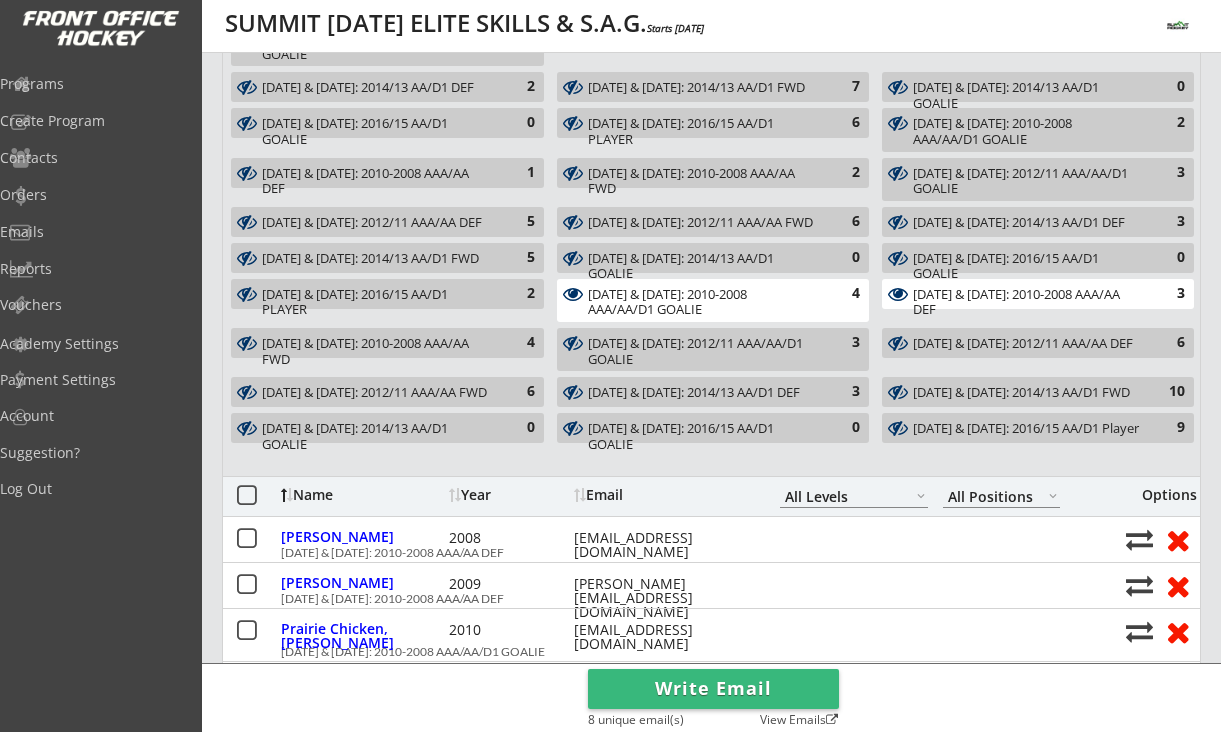 click on "JULY 7 & 9: 2010-2008 AAA/AA FWD 4" at bounding box center (387, 343) 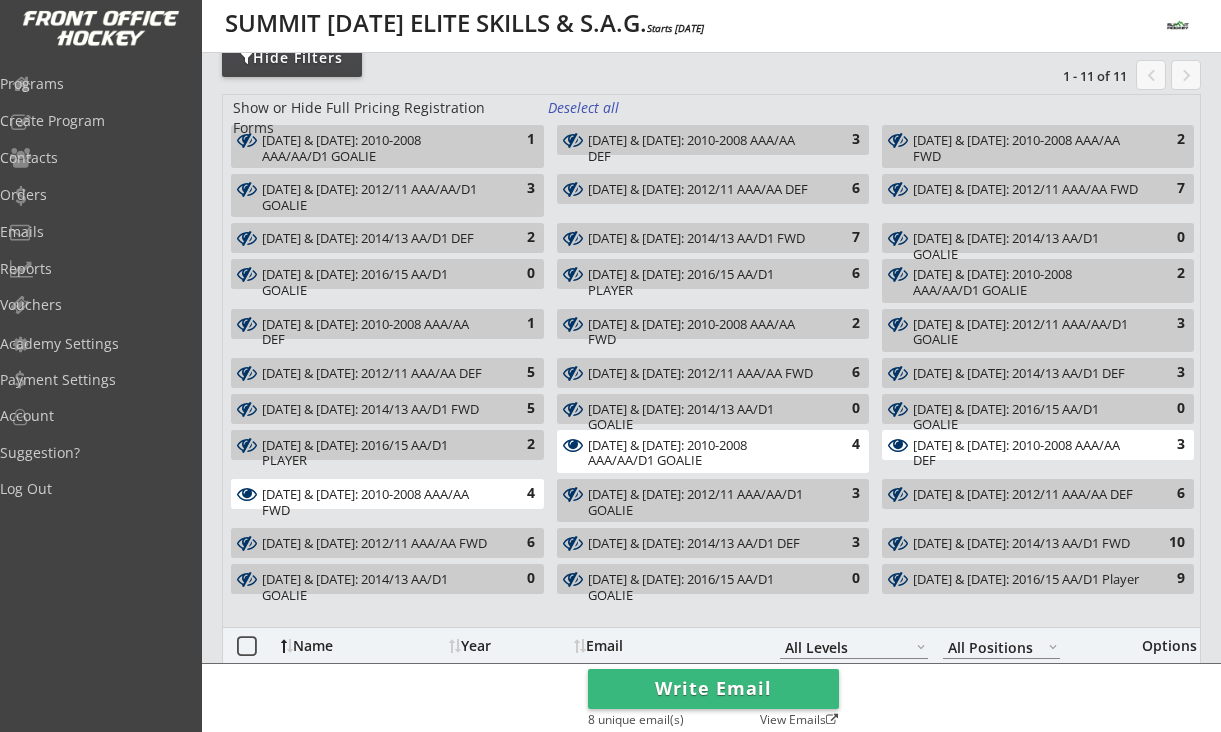 scroll, scrollTop: 162, scrollLeft: 0, axis: vertical 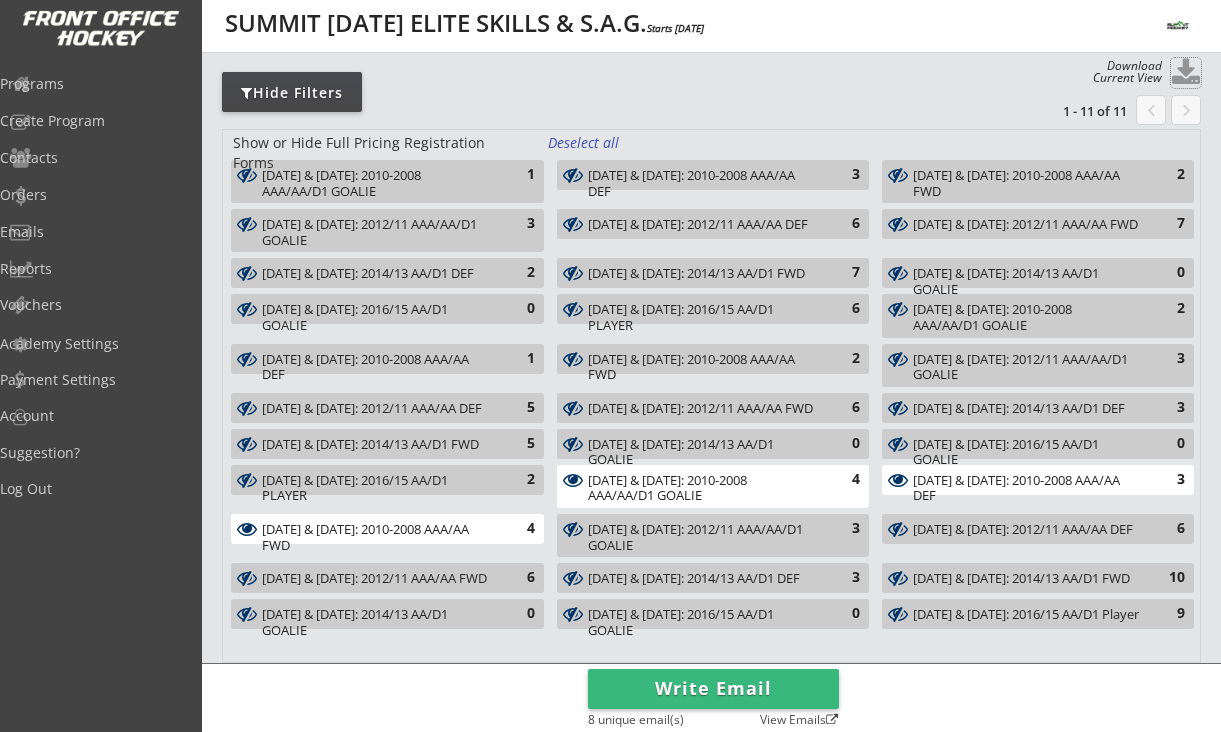 click at bounding box center (1186, 73) 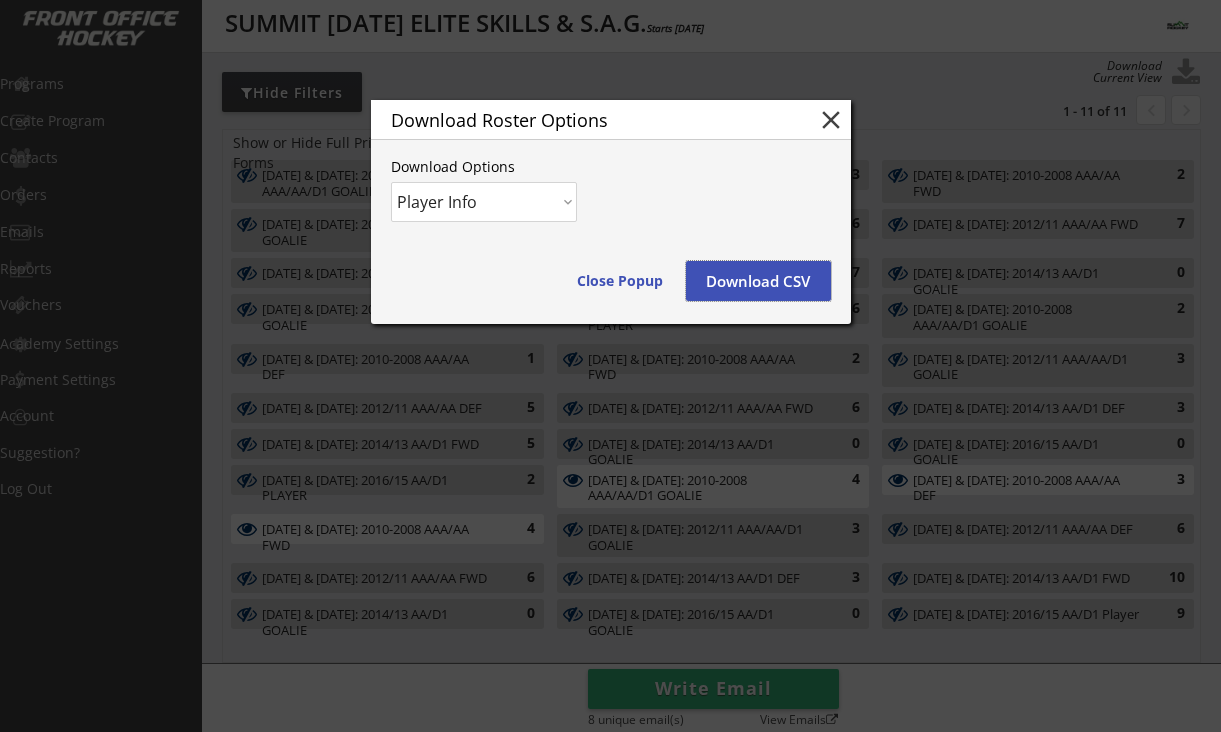 click on "Download CSV" at bounding box center (758, 281) 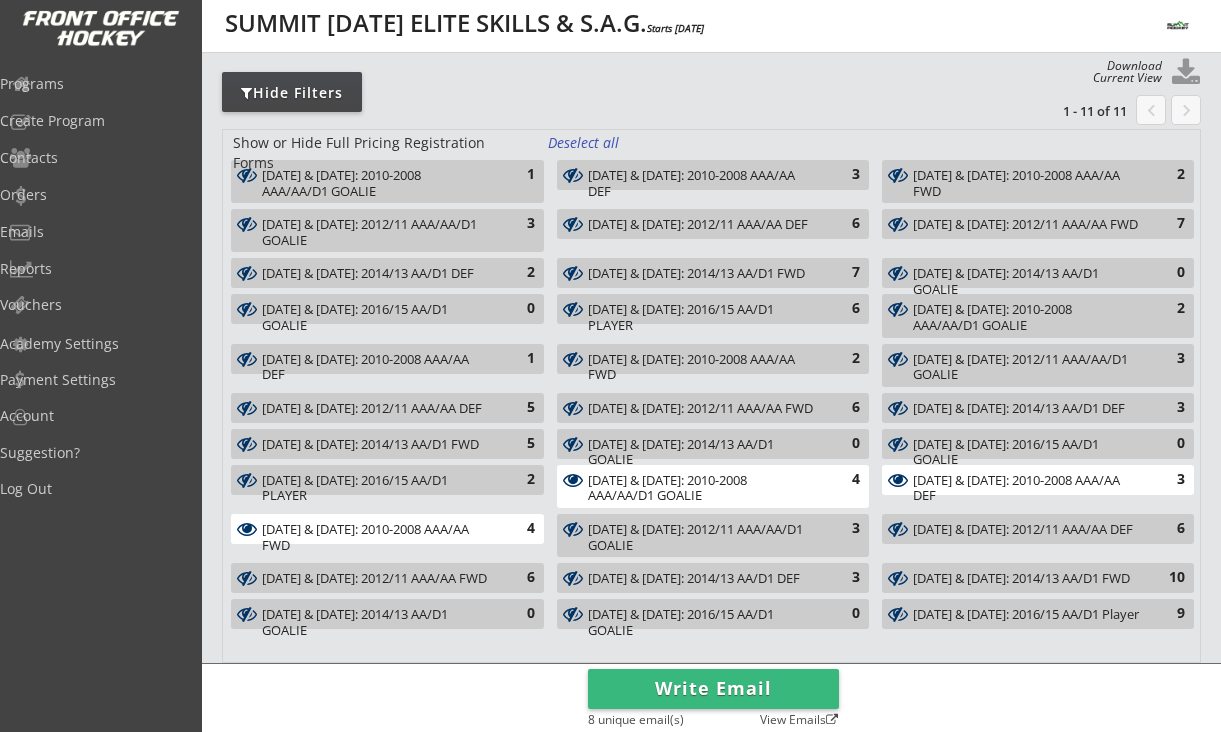 click on "July 7 & 9: 2016/15 AA/D1 Player" at bounding box center (1026, 615) 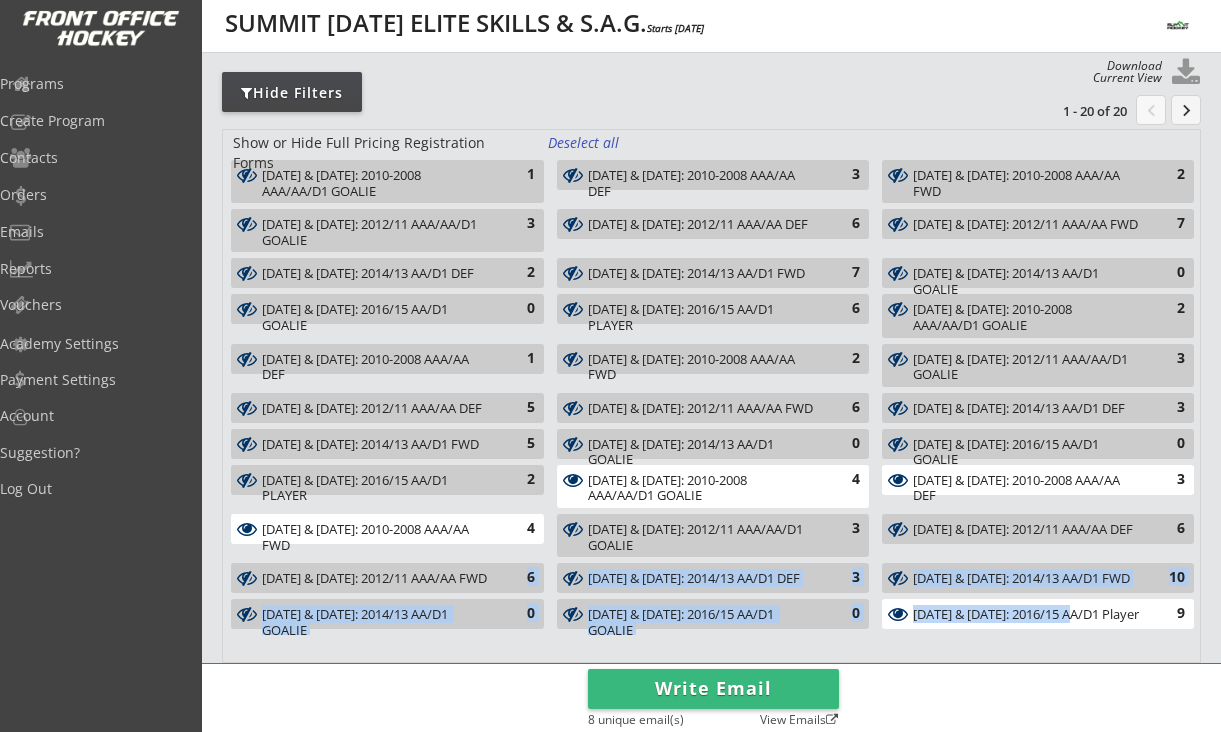 click on "6" at bounding box center (515, 578) 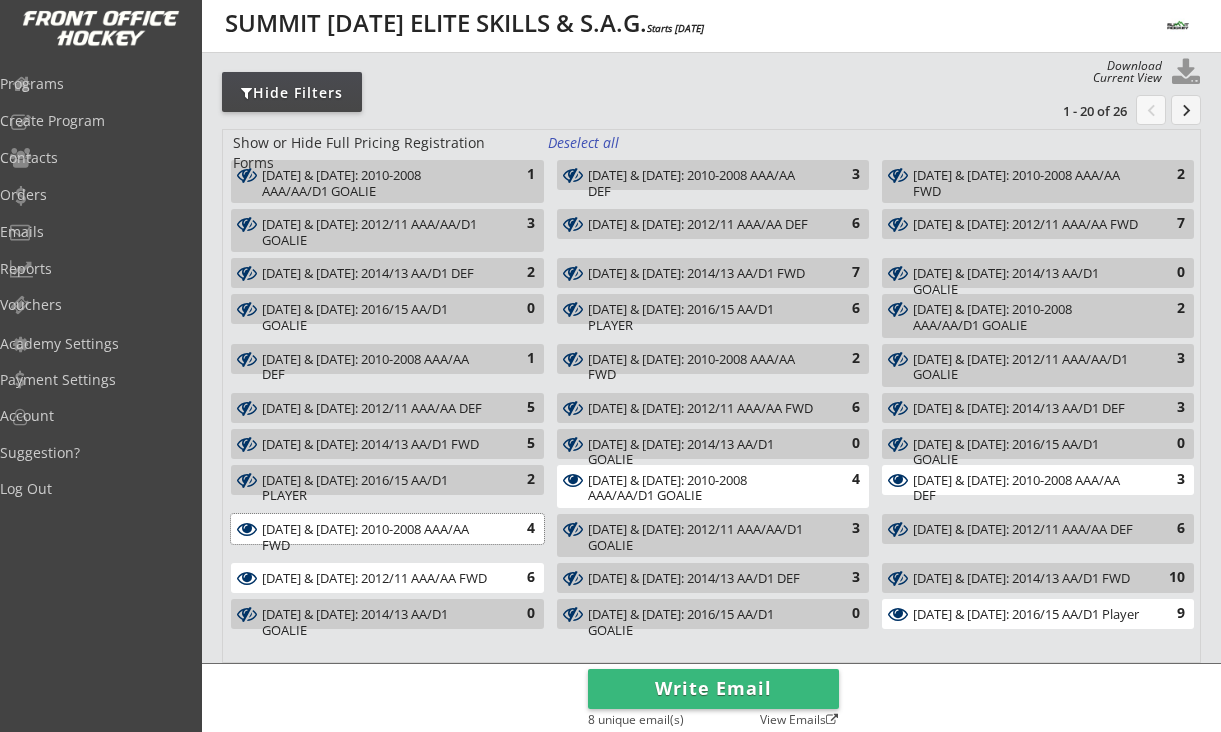 click on "4" at bounding box center [515, 529] 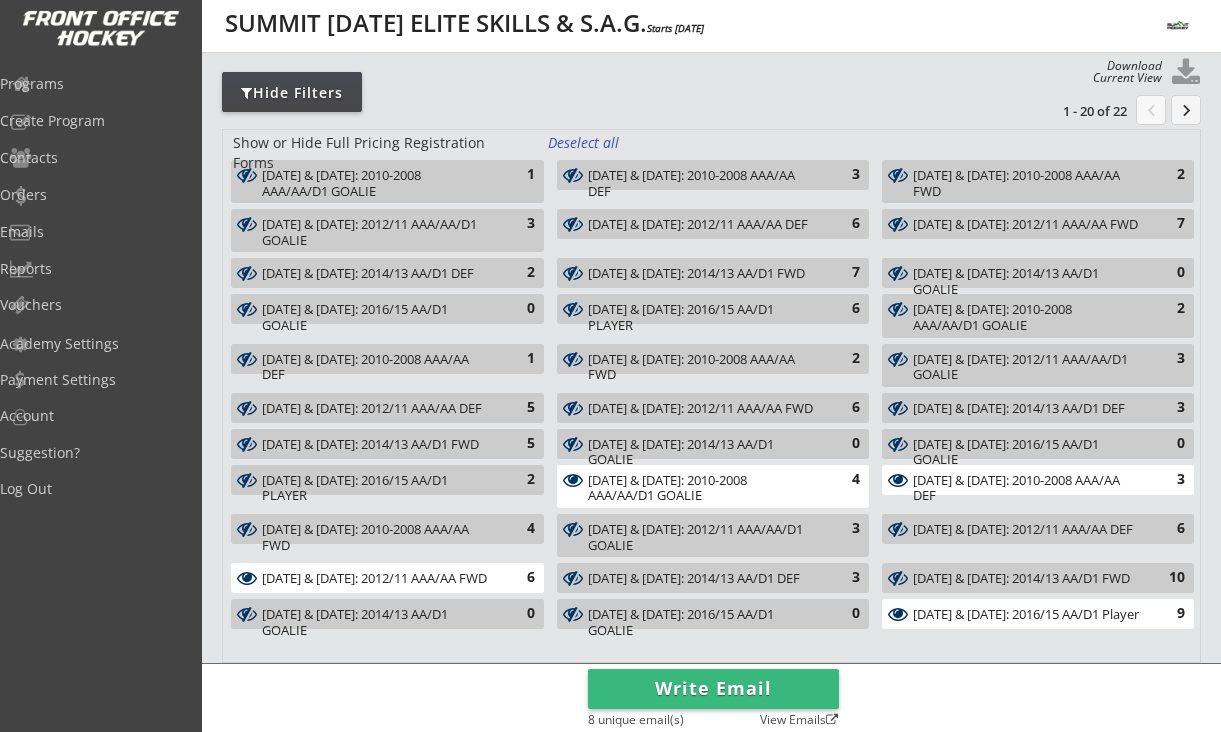 click on "4" at bounding box center [515, 529] 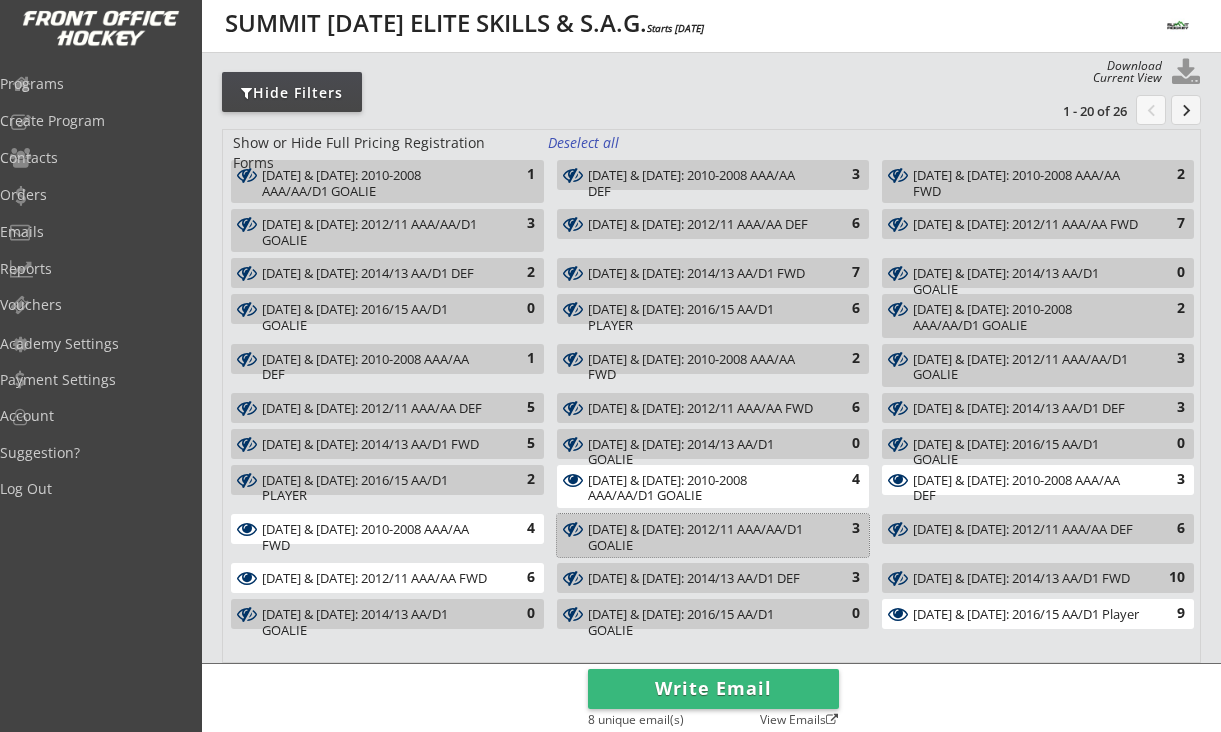 click on "3" at bounding box center [840, 529] 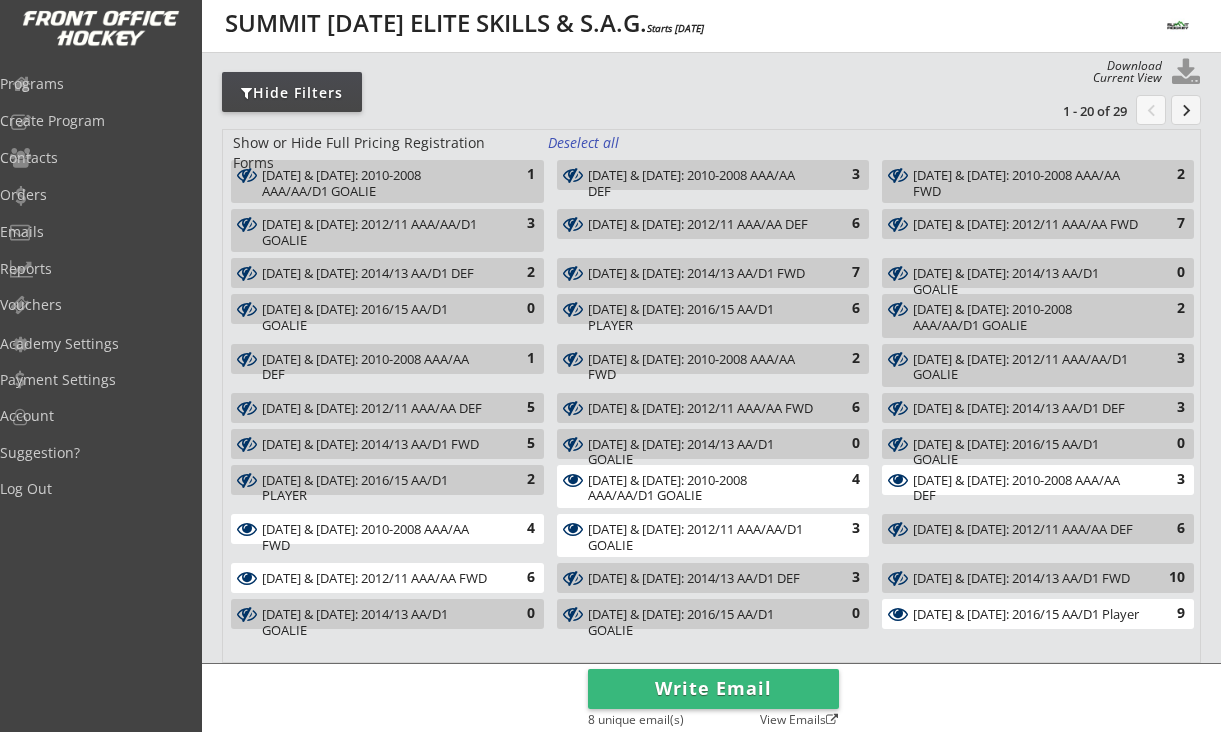 click on "JULY 7 & 9: 2012/11 AAA/AA DEF" at bounding box center (1026, 530) 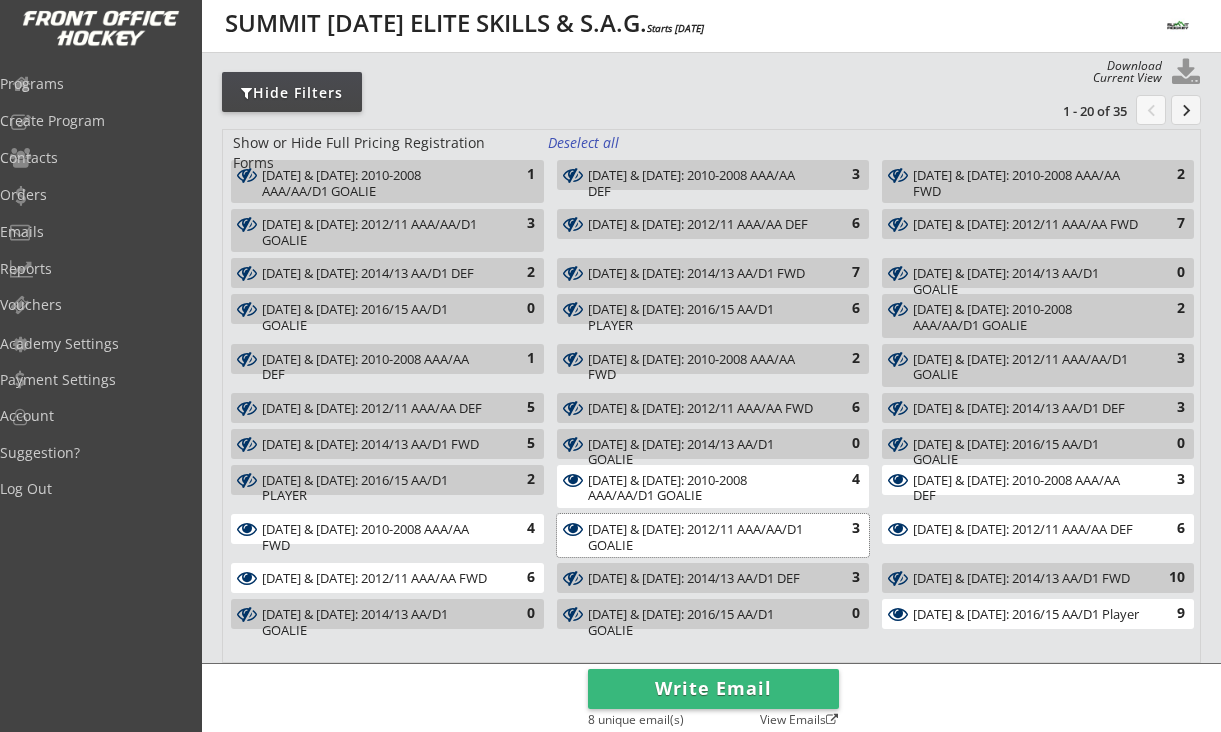 click on "JULY 7 & 9: 2012/11 AAA/AA/D1 GOALIE 3" at bounding box center (713, 535) 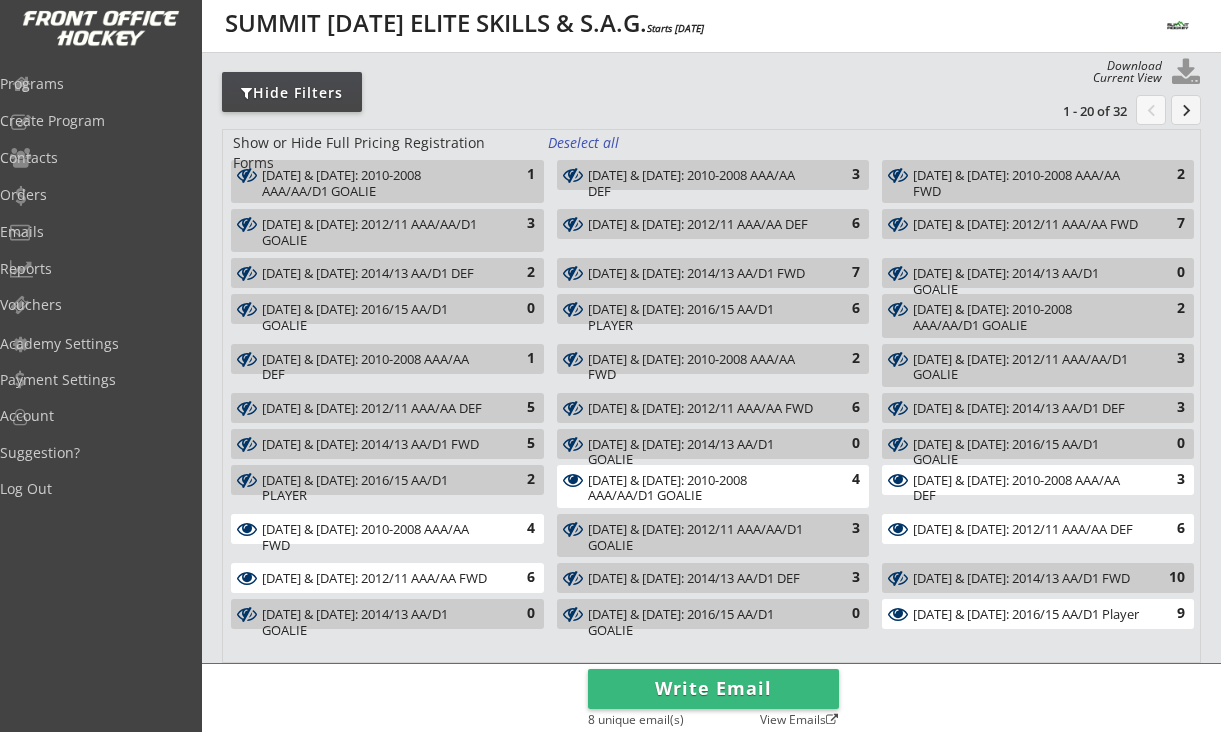 click on "JULY 7 & 9: 2014/13 AA/D1 DEF 3" at bounding box center [713, 578] 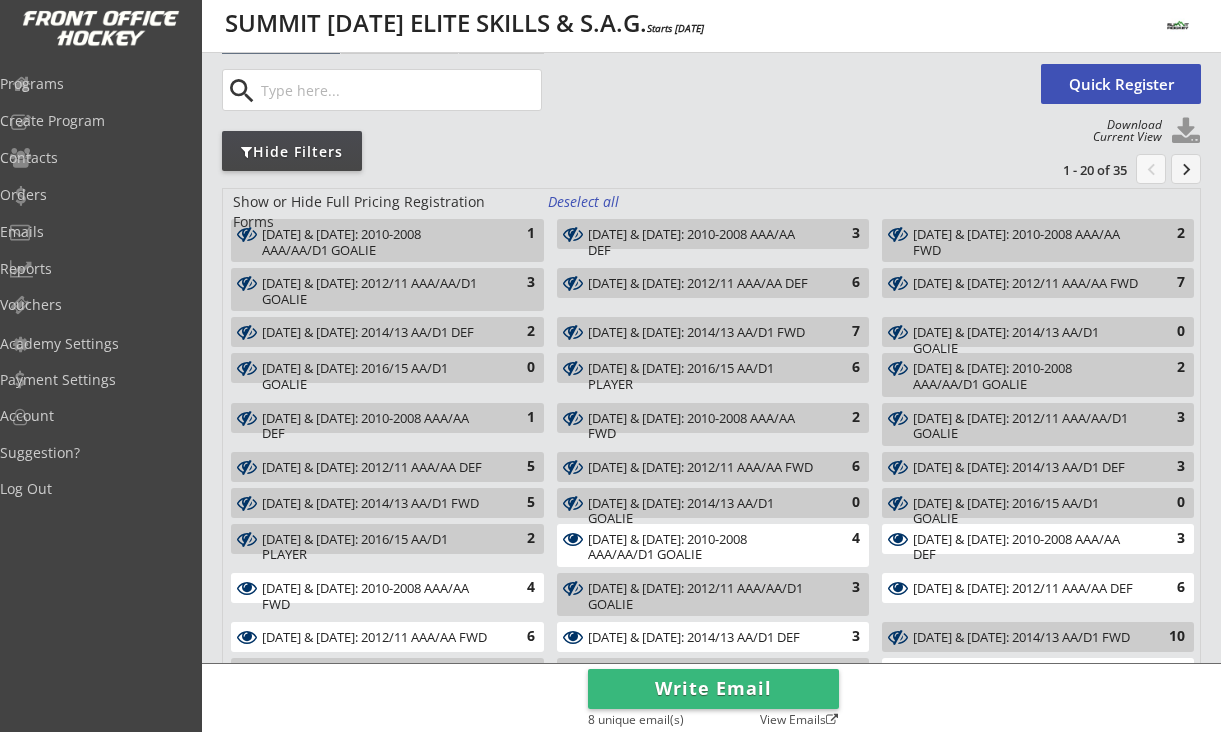 scroll, scrollTop: 0, scrollLeft: 0, axis: both 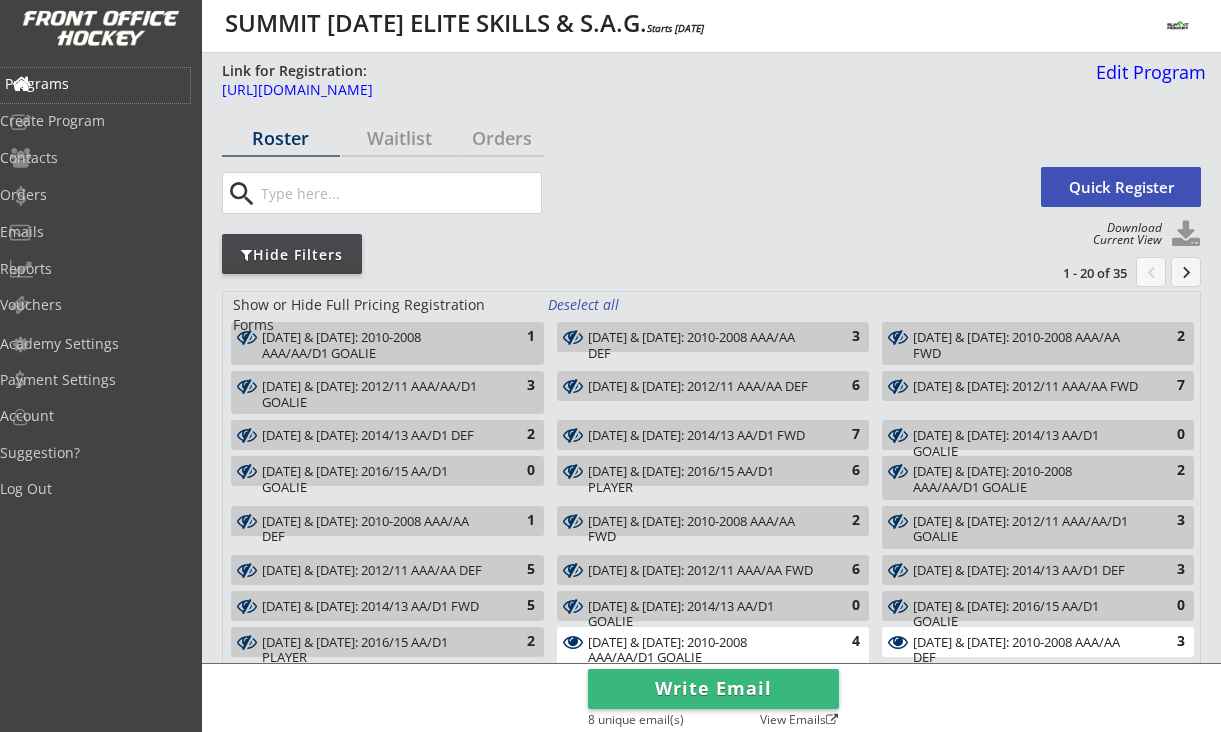click on "Programs" at bounding box center [95, 84] 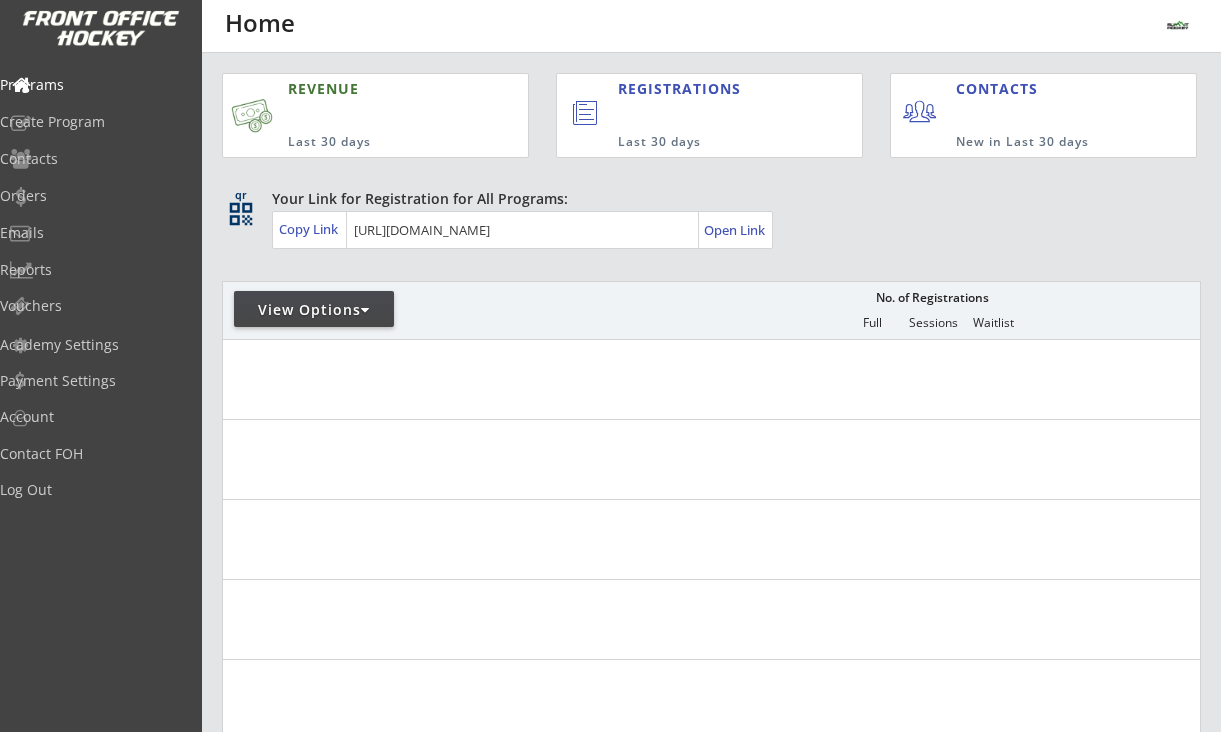scroll, scrollTop: 0, scrollLeft: 0, axis: both 